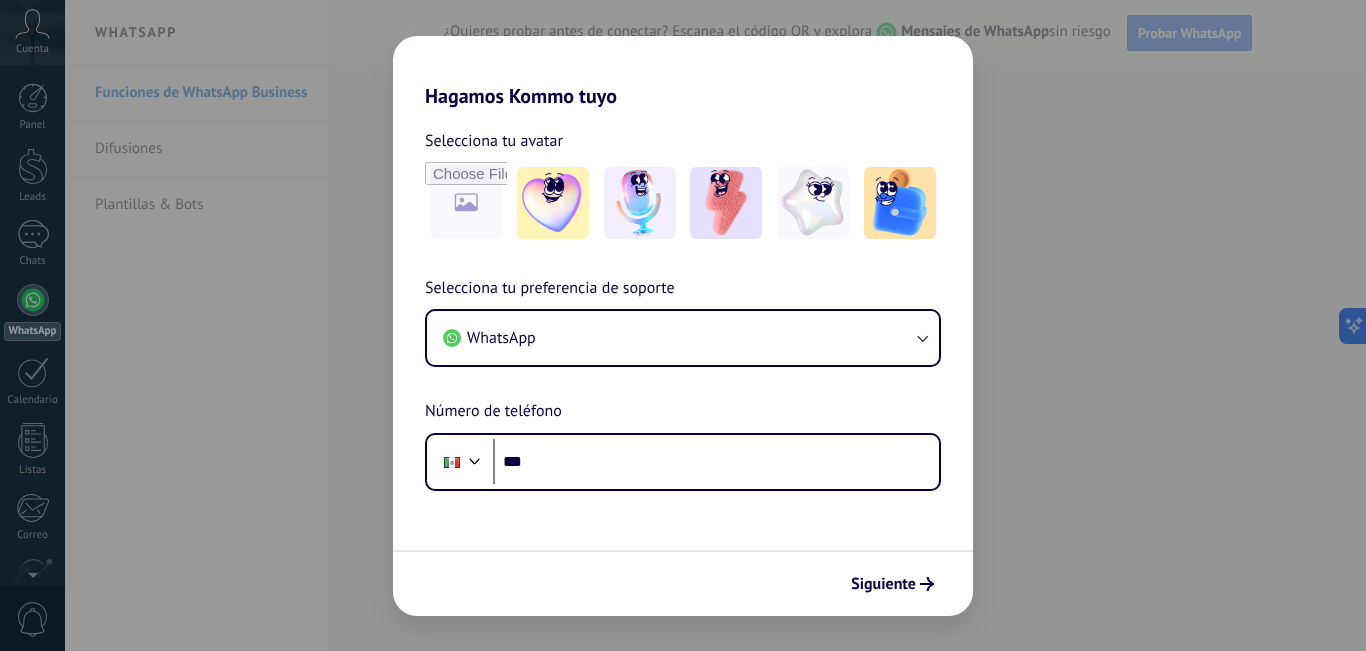 scroll, scrollTop: 0, scrollLeft: 0, axis: both 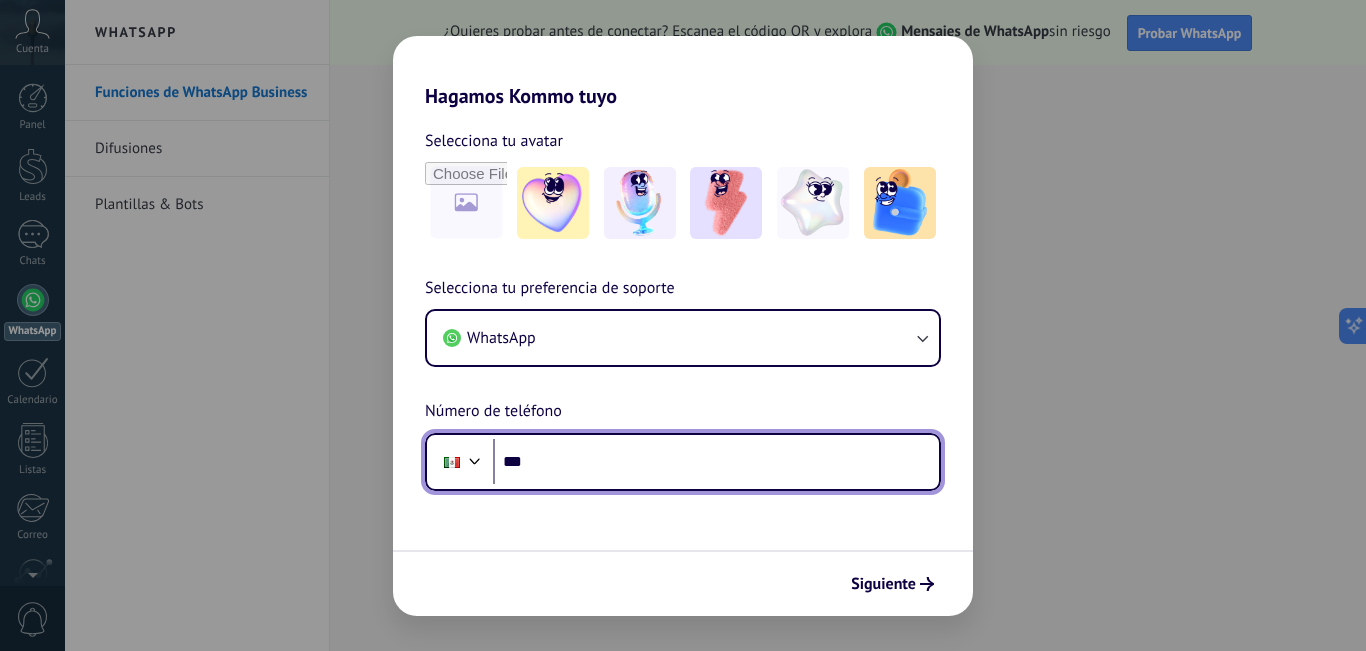 click on "***" at bounding box center [716, 462] 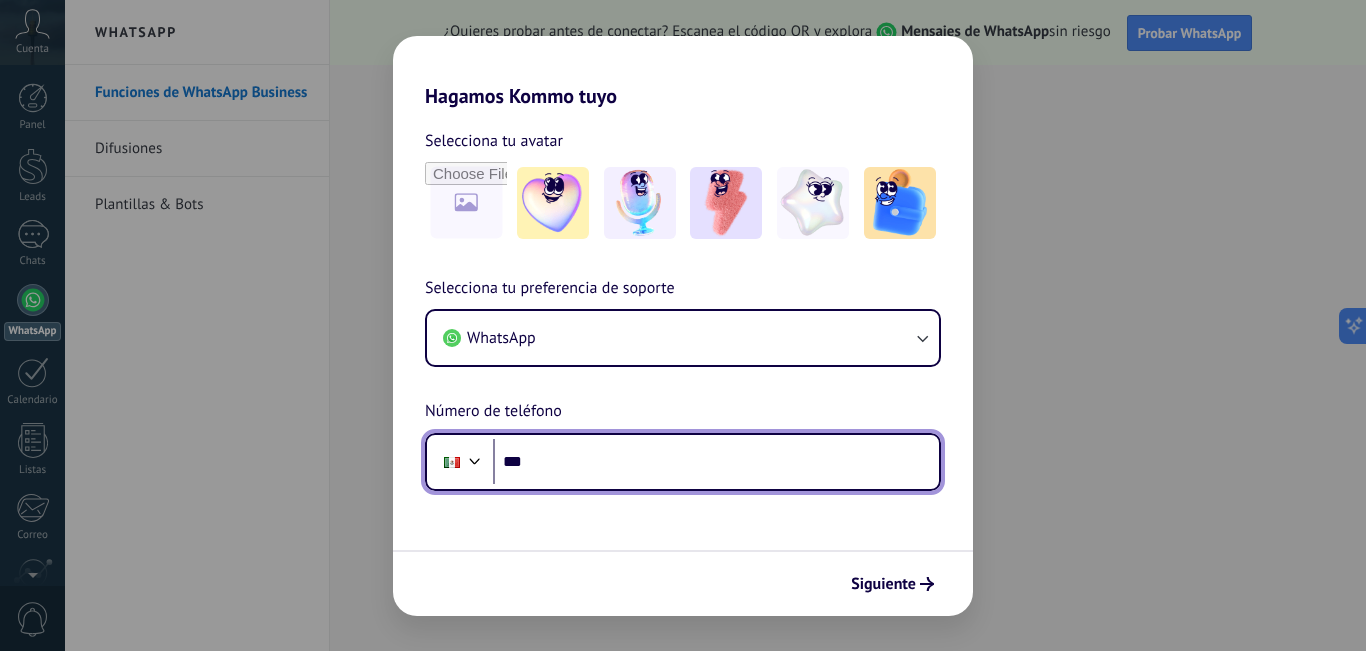 click on "***" at bounding box center (716, 462) 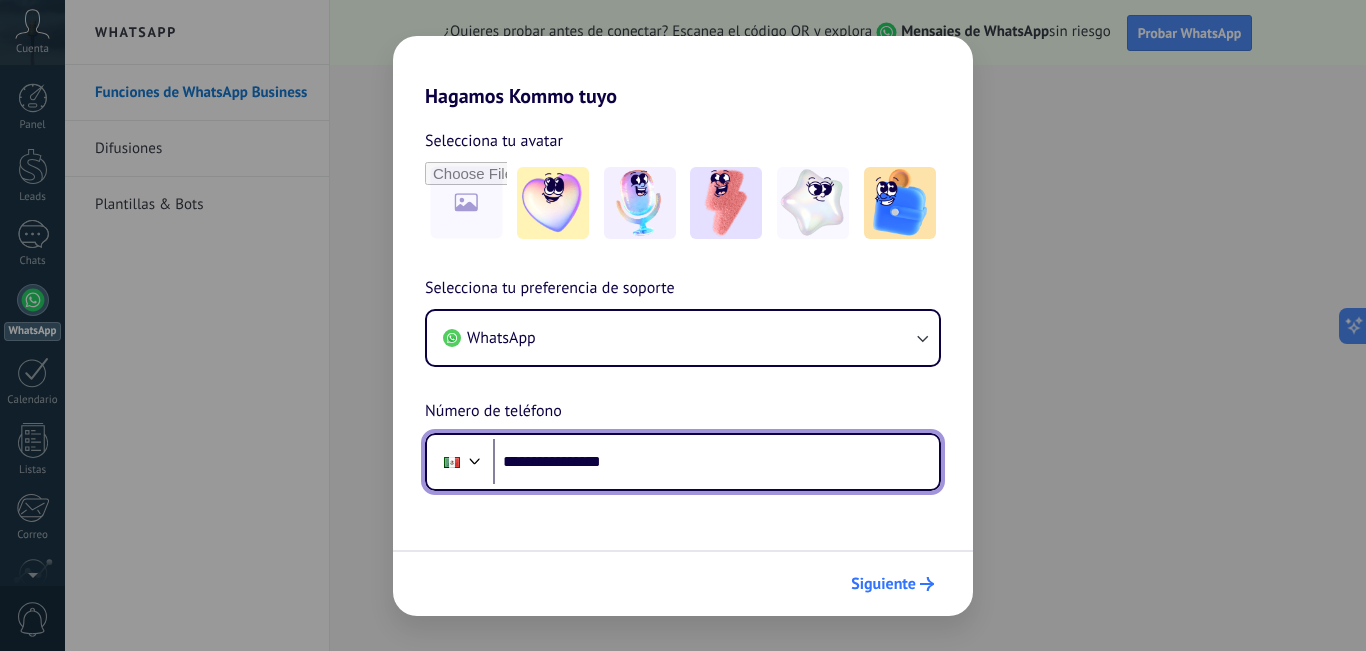 type on "**********" 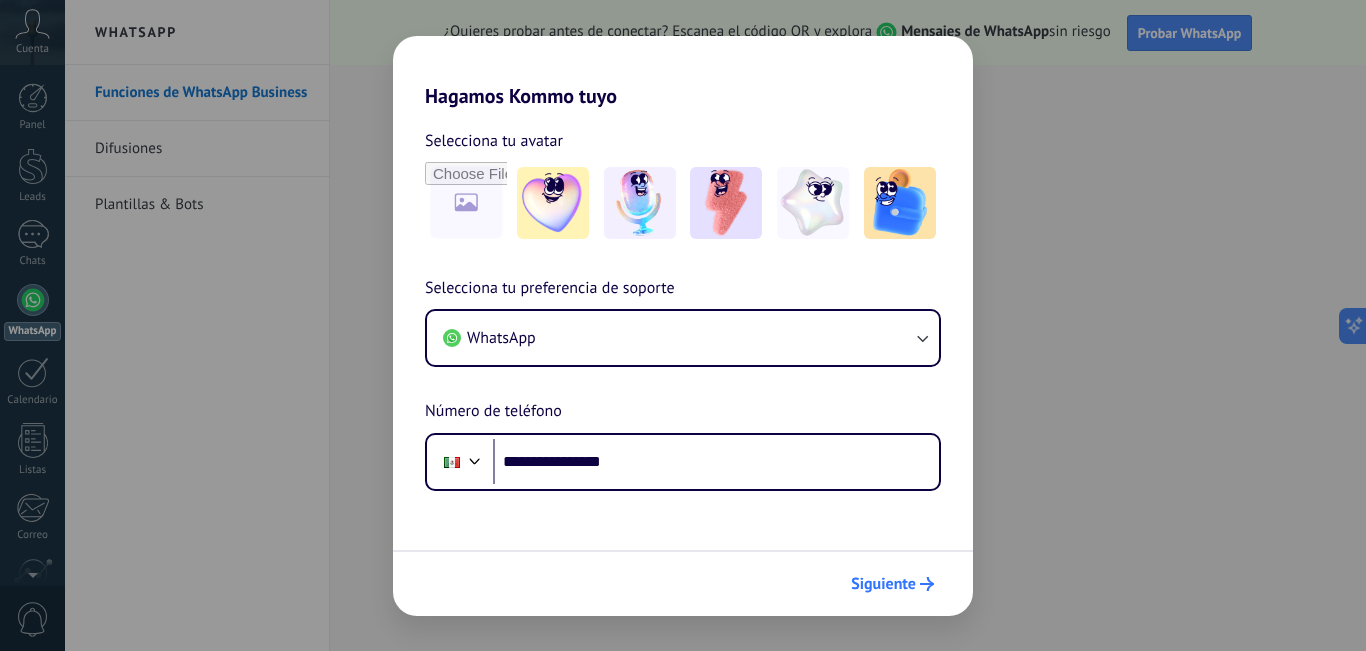 click on "Siguiente" at bounding box center [892, 584] 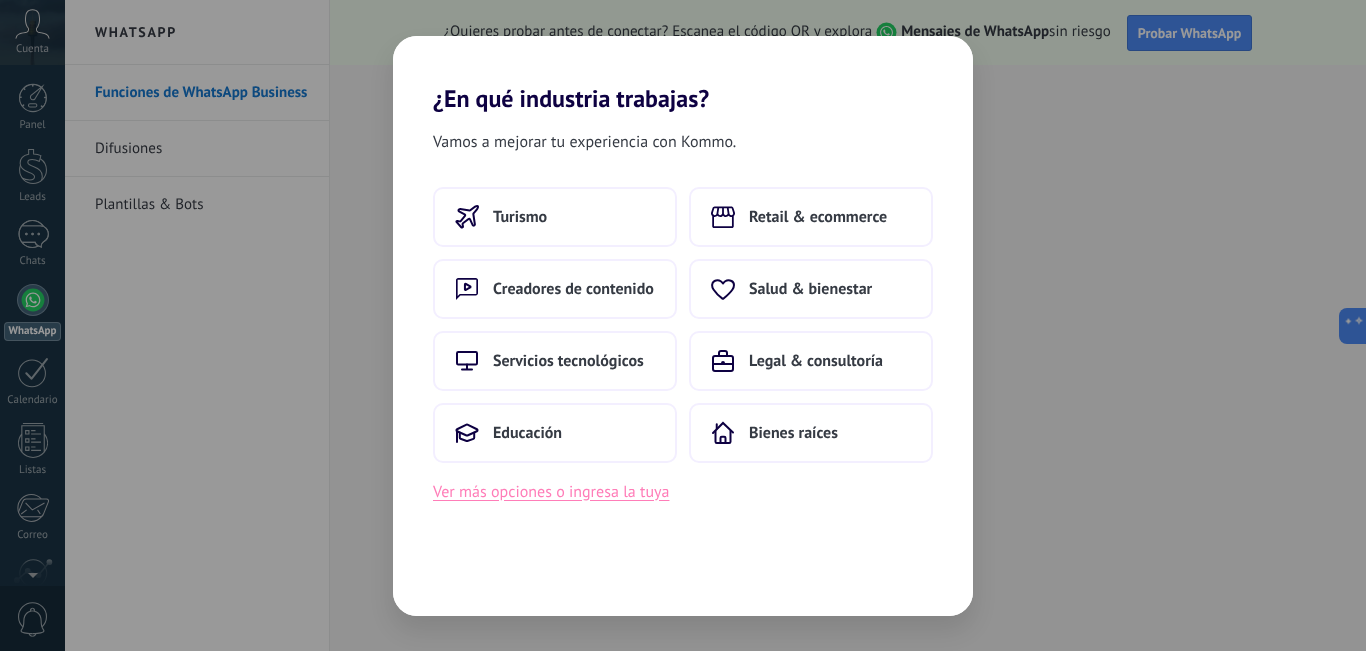 click on "Ver más opciones o ingresa la tuya" at bounding box center (551, 492) 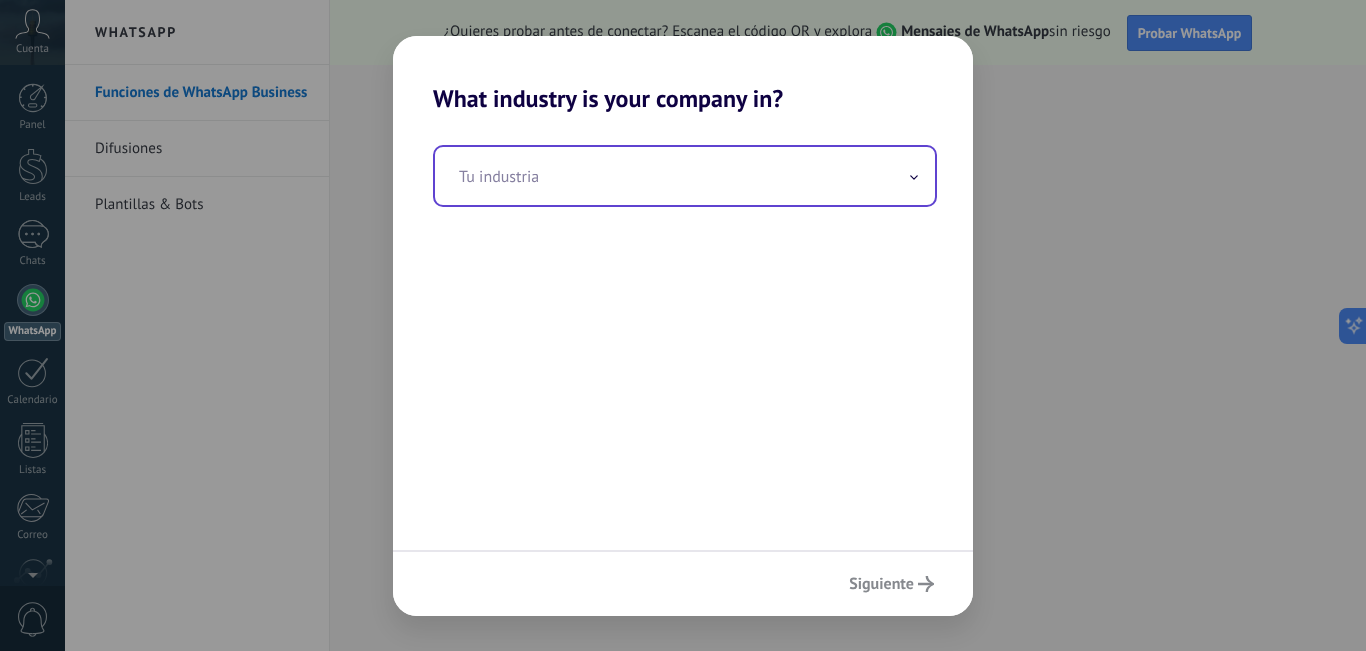 click at bounding box center [685, 176] 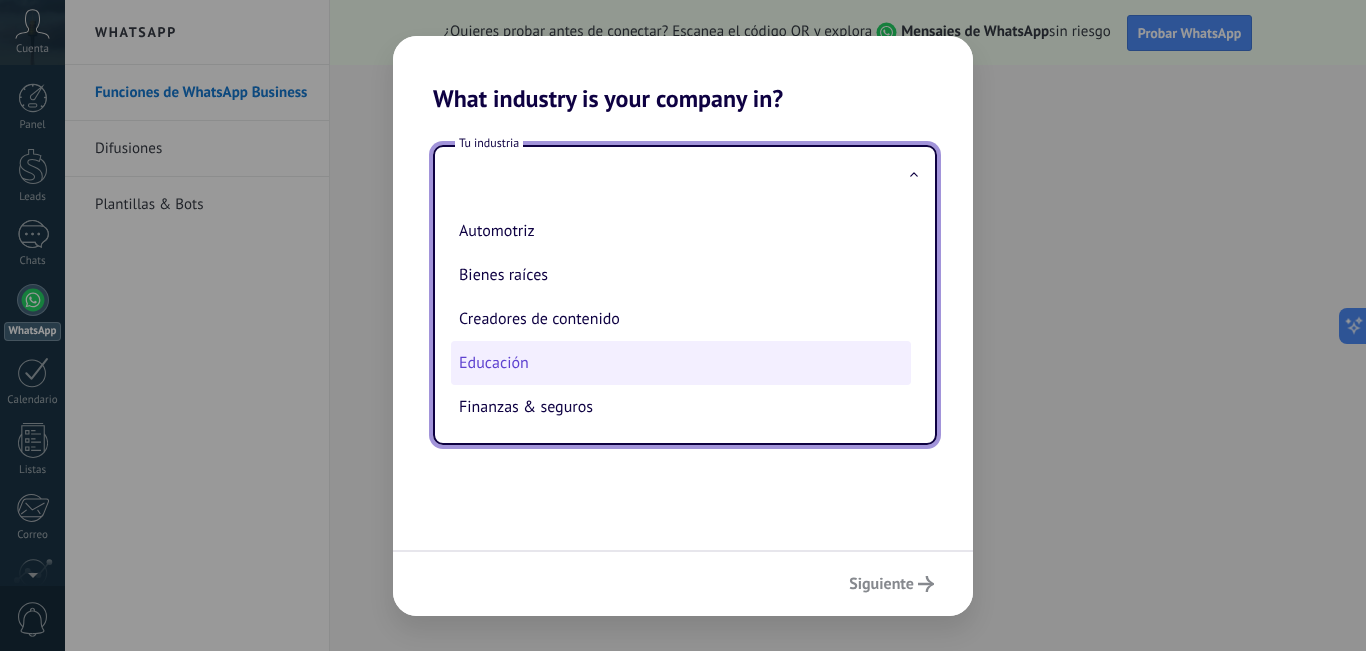 click on "Educación" at bounding box center [681, 363] 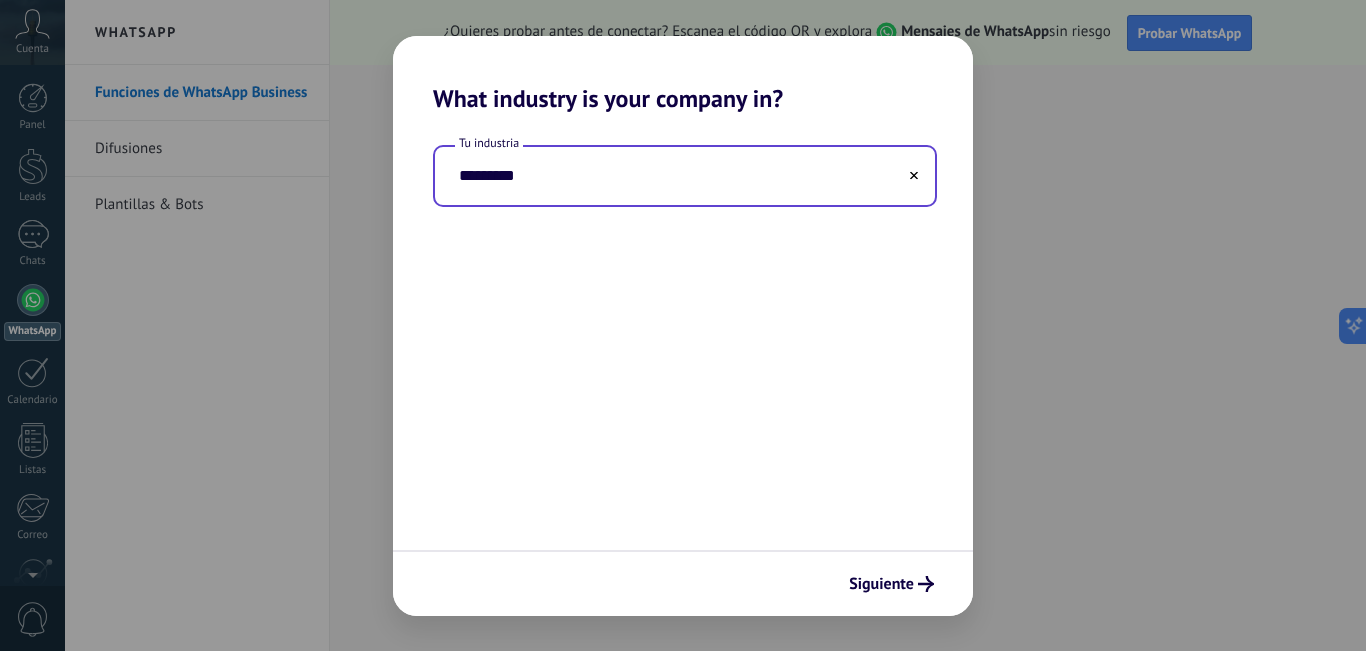 click on "*********" at bounding box center (685, 176) 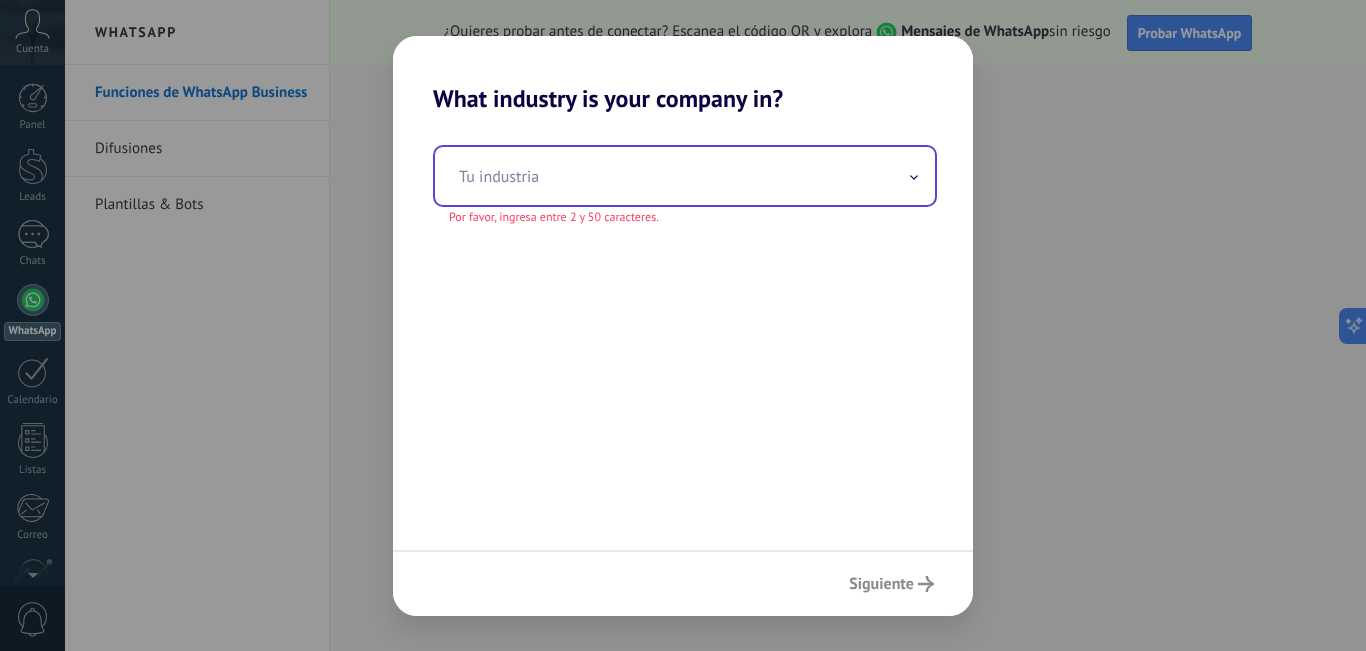 click at bounding box center (685, 176) 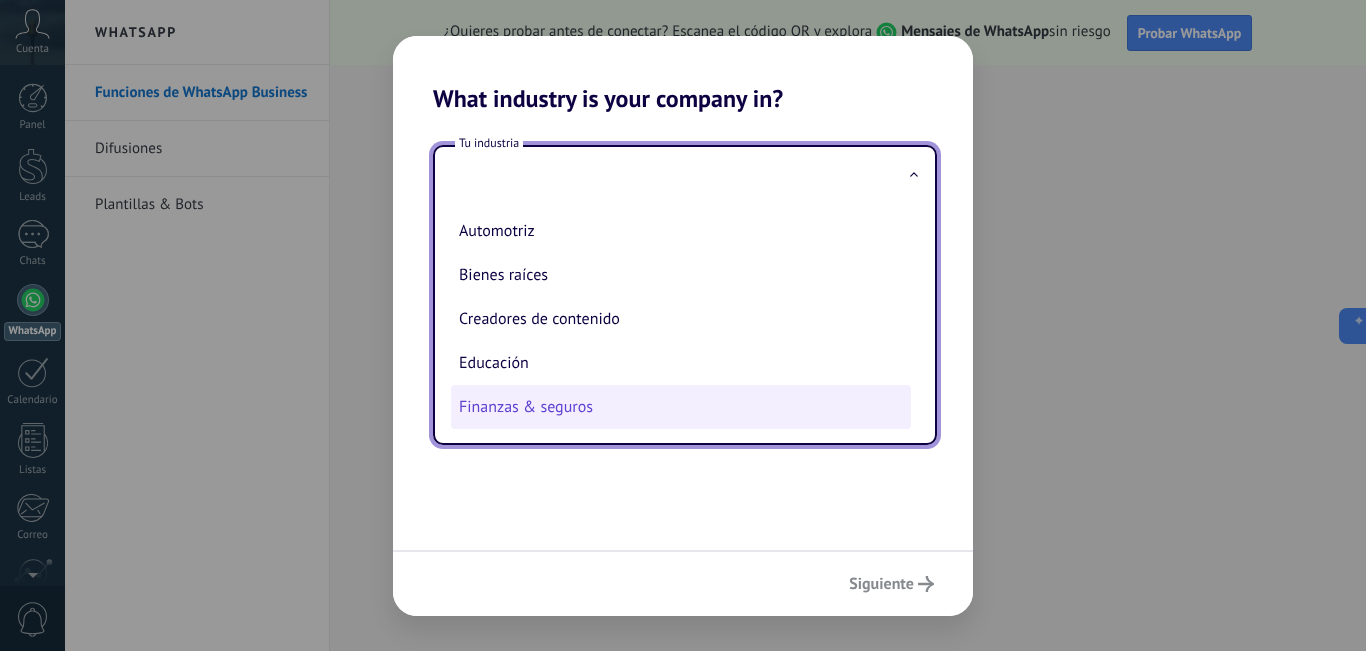 click on "Finanzas & seguros" at bounding box center [681, 407] 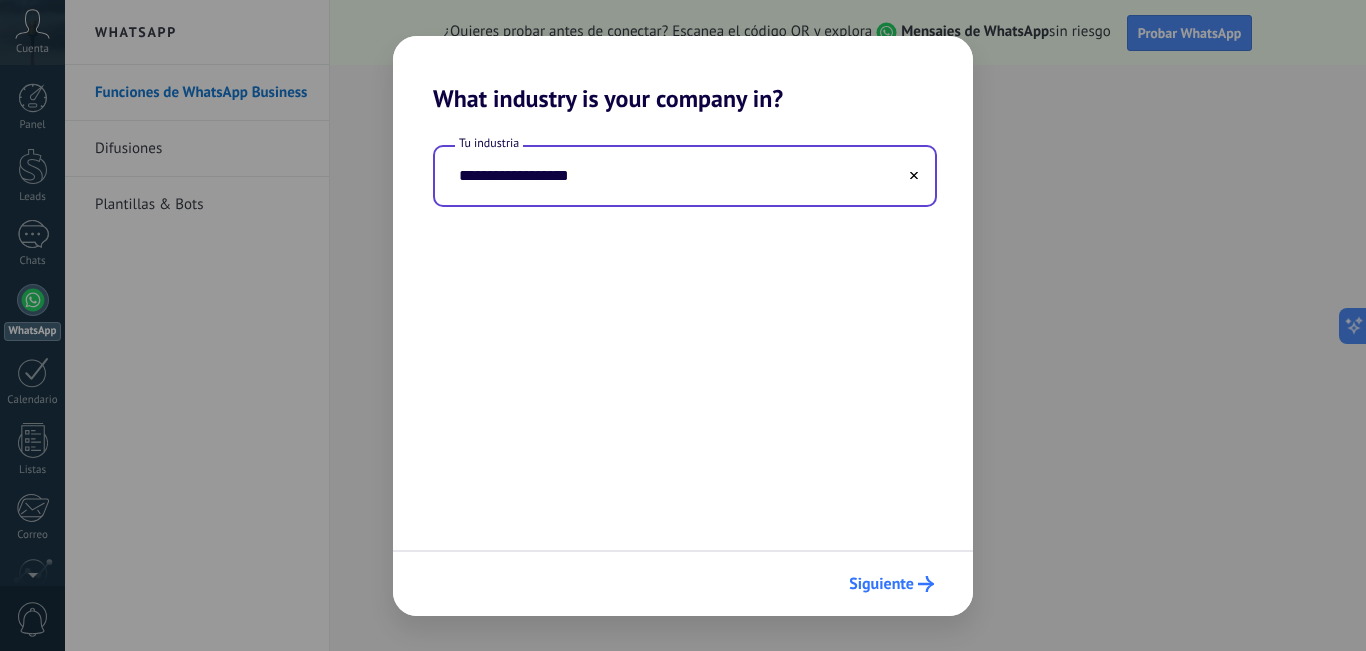 click on "Siguiente" at bounding box center (881, 584) 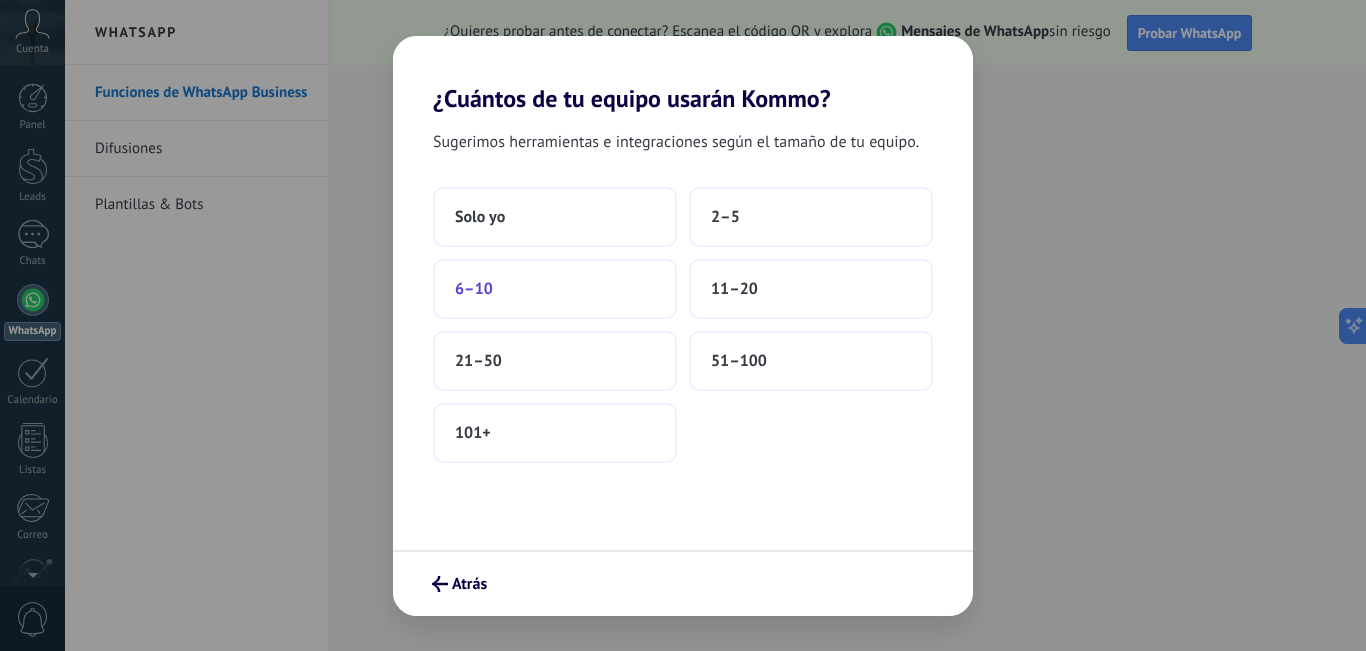 click on "6–10" at bounding box center (555, 289) 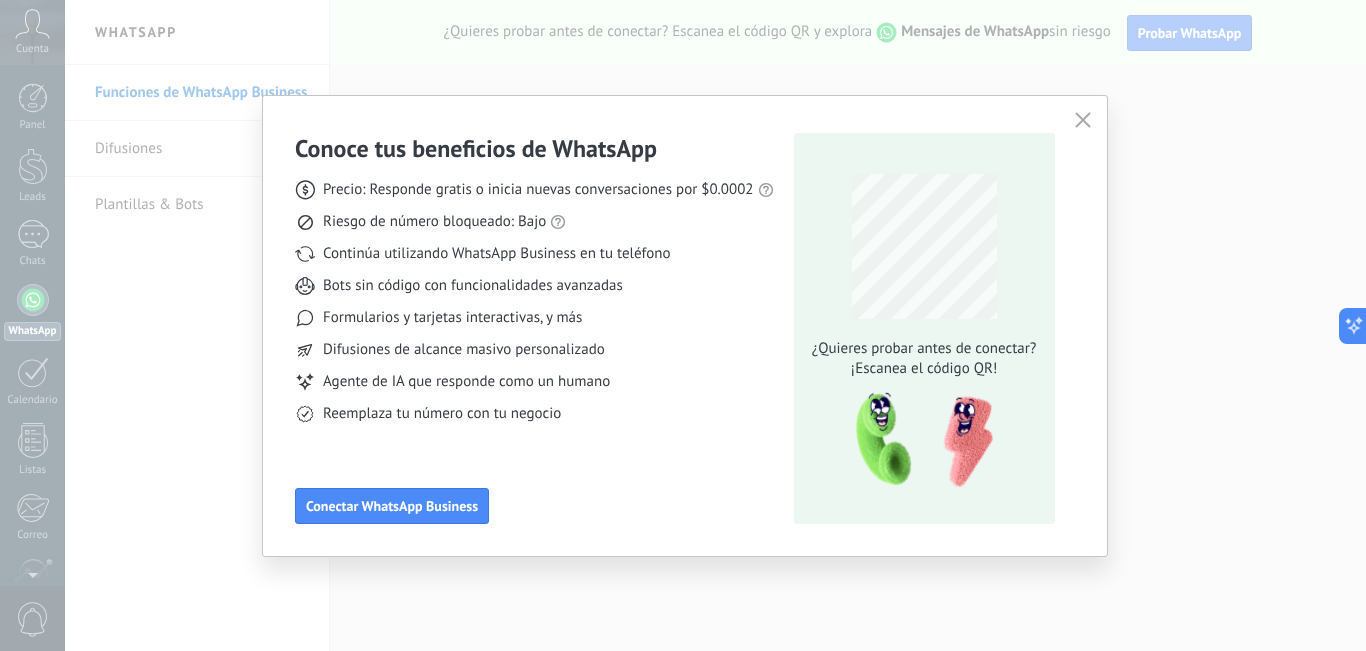 click at bounding box center (1083, 120) 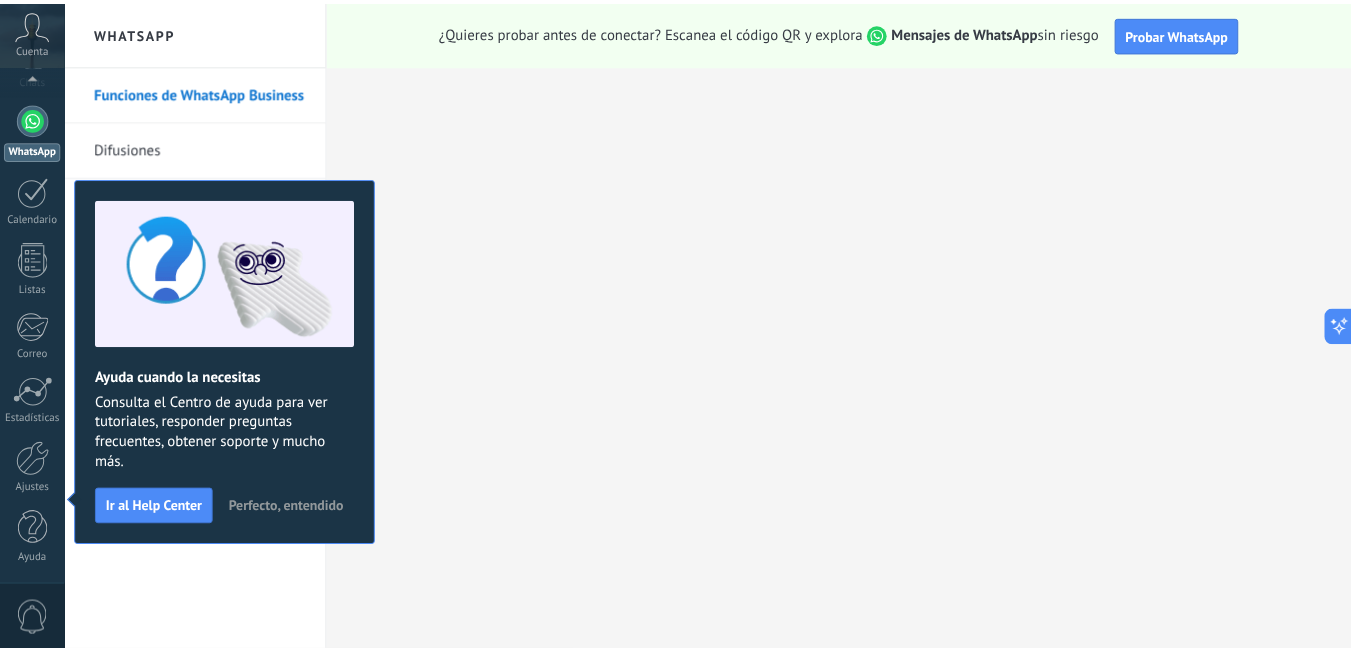 scroll, scrollTop: 0, scrollLeft: 0, axis: both 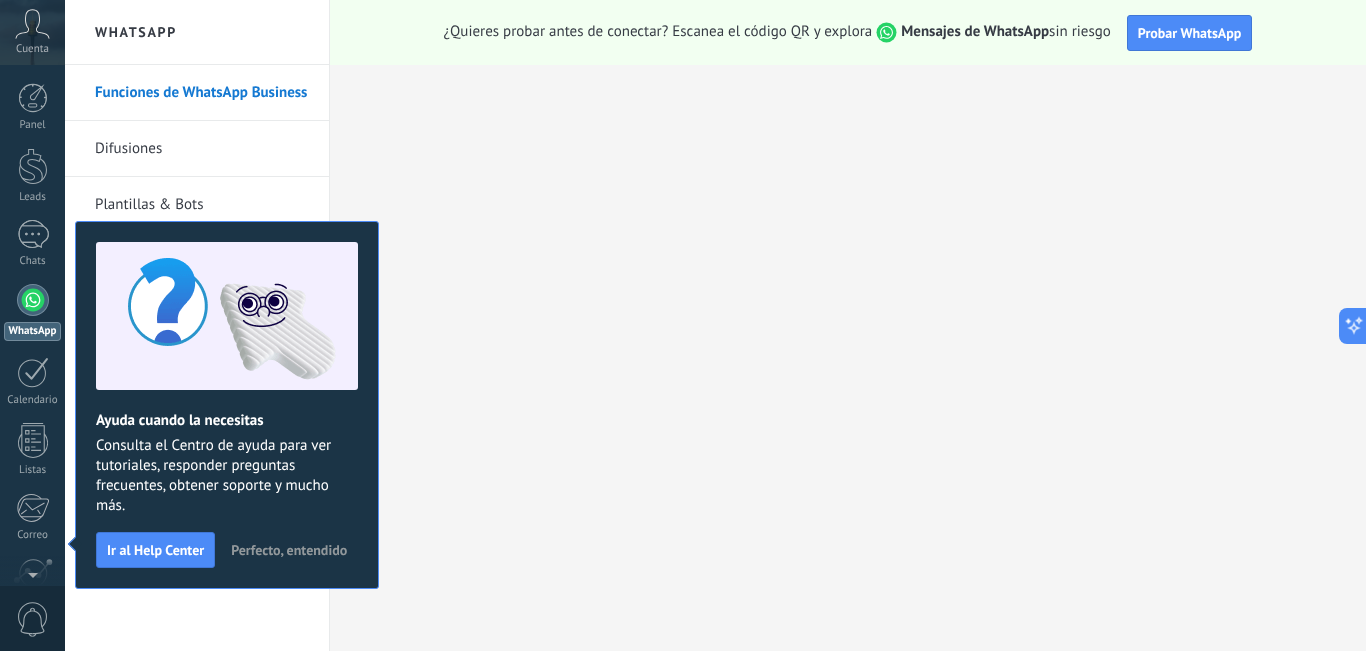 click on "Perfecto, entendido" at bounding box center (289, 550) 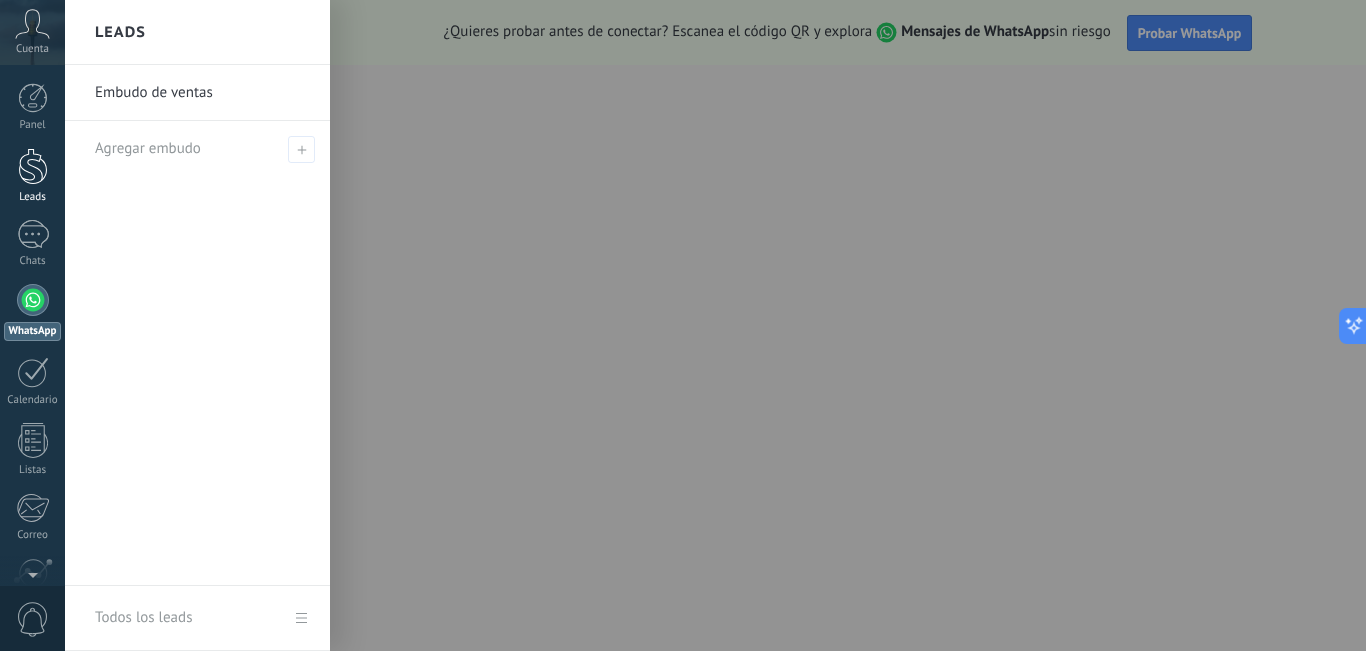 click at bounding box center [33, 166] 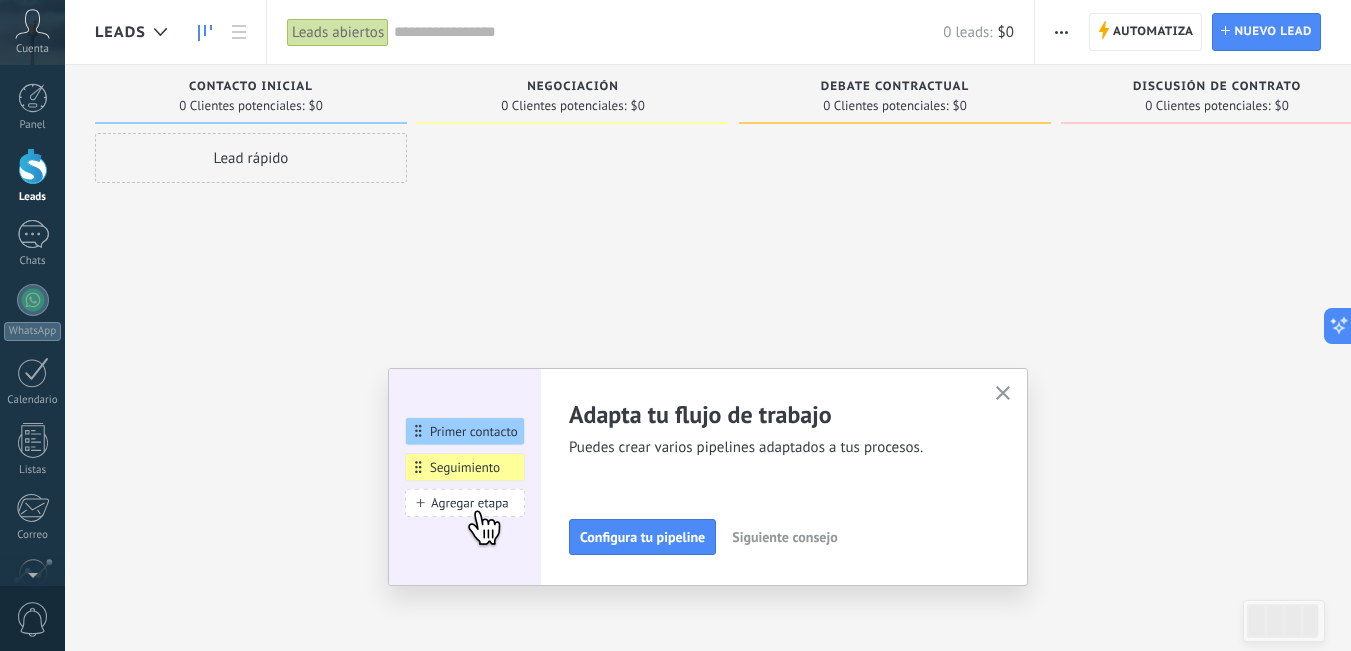 click at bounding box center [1003, 393] 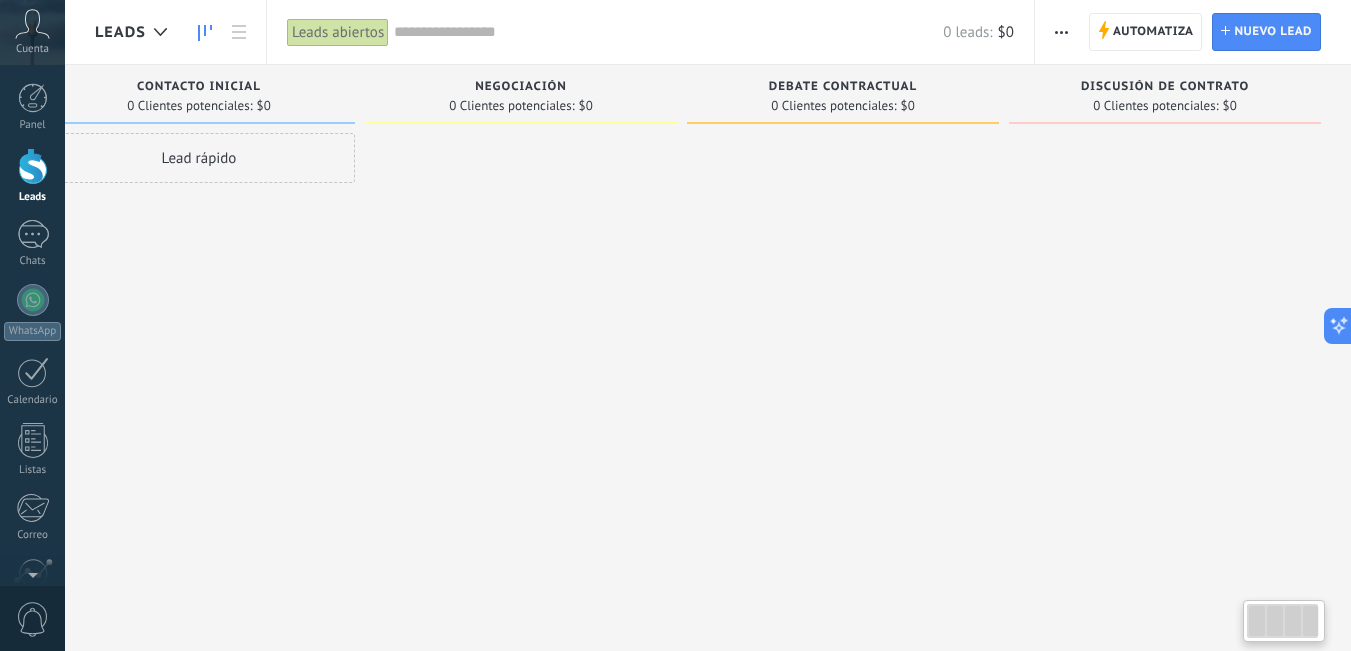 scroll, scrollTop: 0, scrollLeft: 0, axis: both 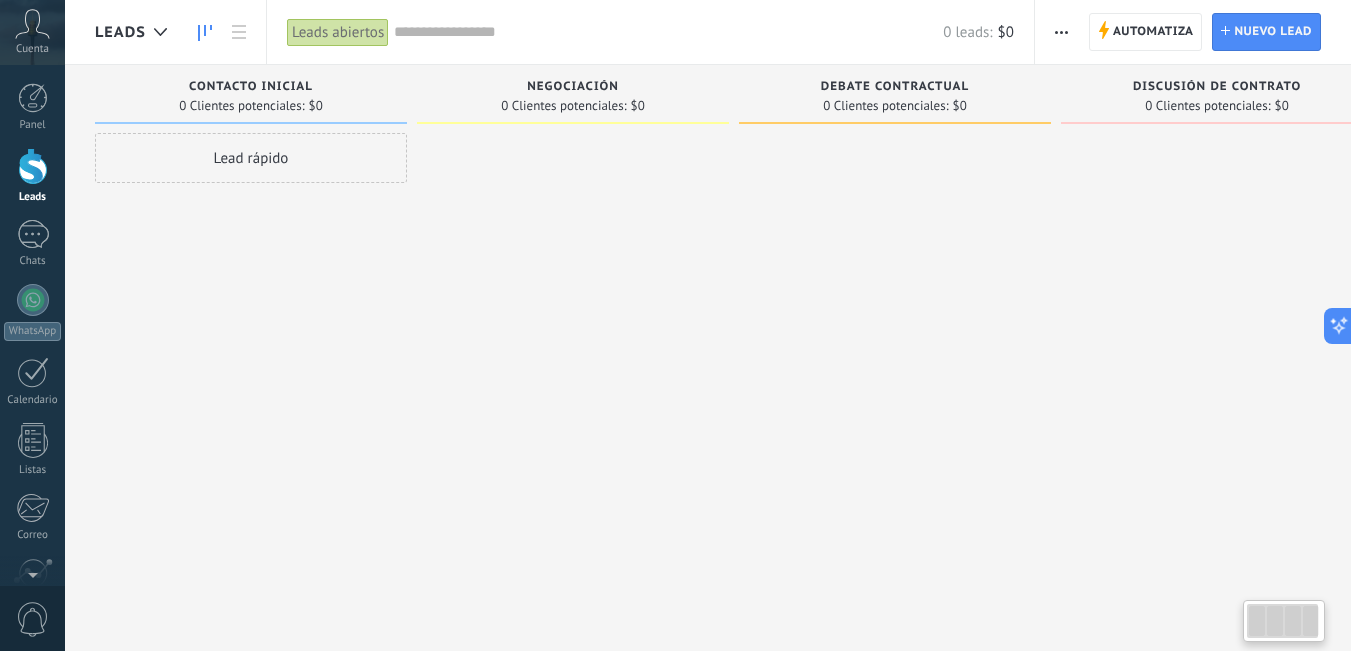 drag, startPoint x: 1064, startPoint y: 314, endPoint x: 1274, endPoint y: 365, distance: 216.10414 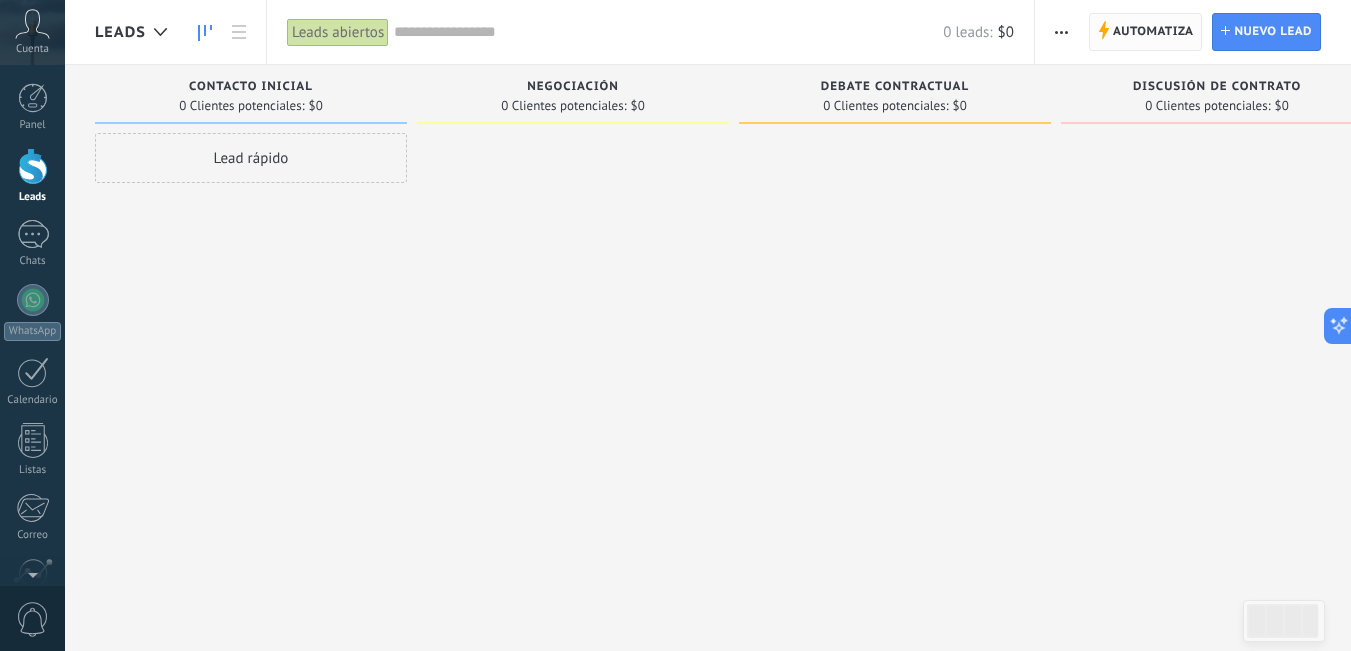 click on "Automatiza" at bounding box center [1153, 32] 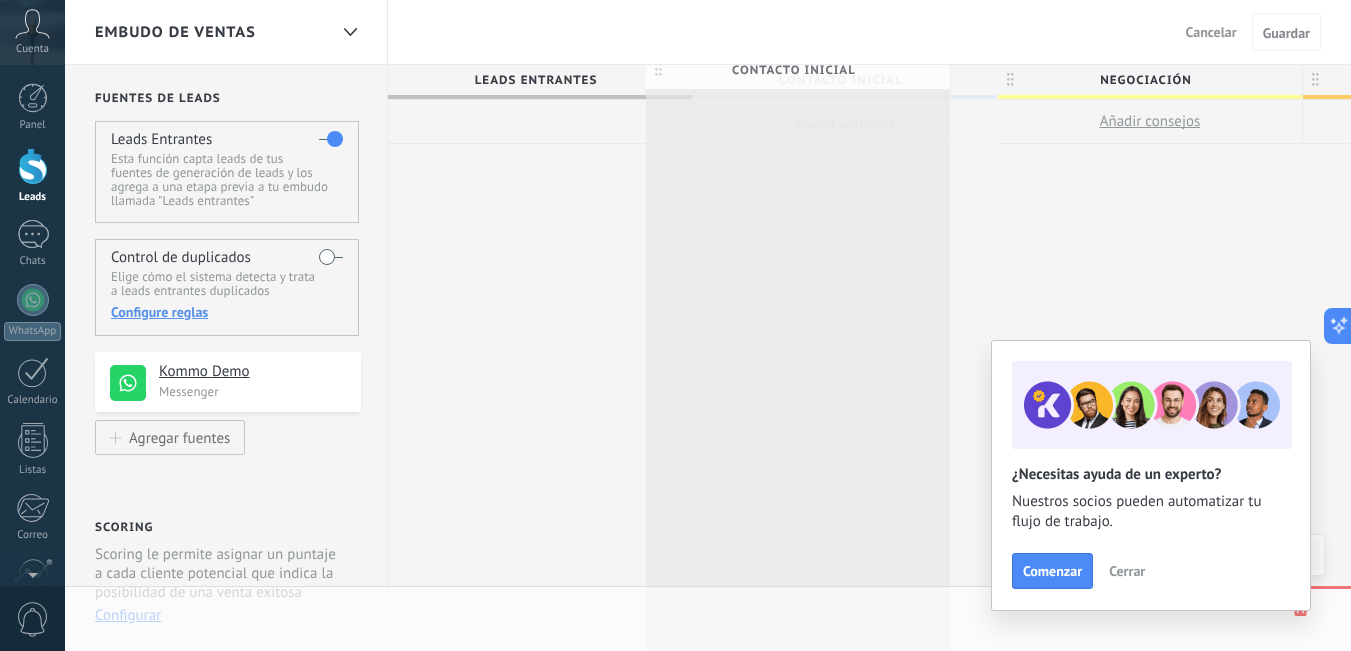 scroll, scrollTop: 0, scrollLeft: 2, axis: horizontal 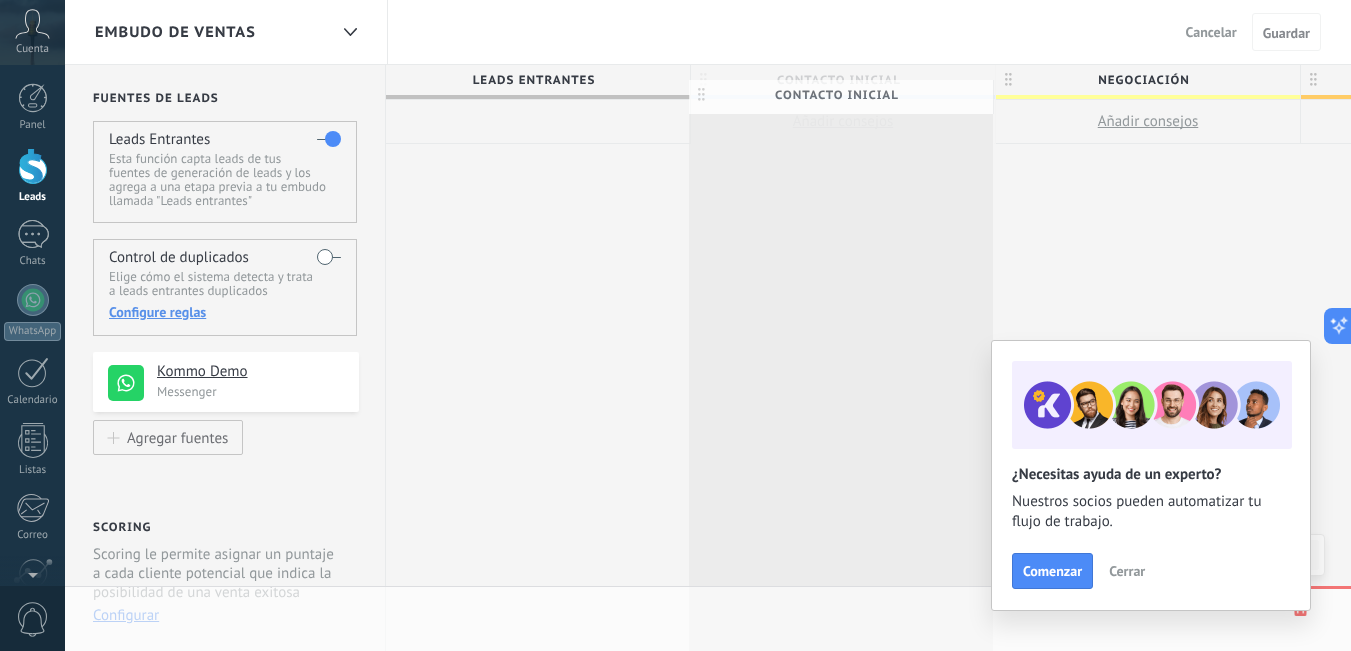 drag, startPoint x: 916, startPoint y: 74, endPoint x: 914, endPoint y: 89, distance: 15.132746 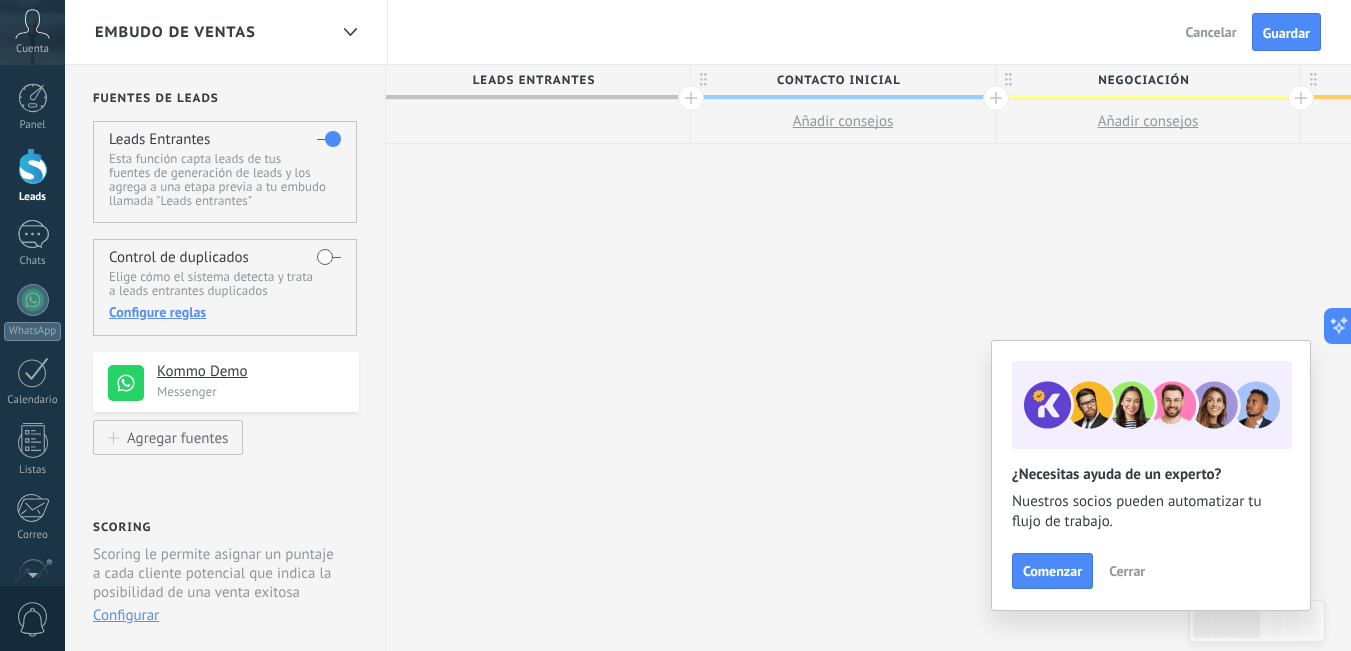 click on "Contacto inicial" at bounding box center [838, 80] 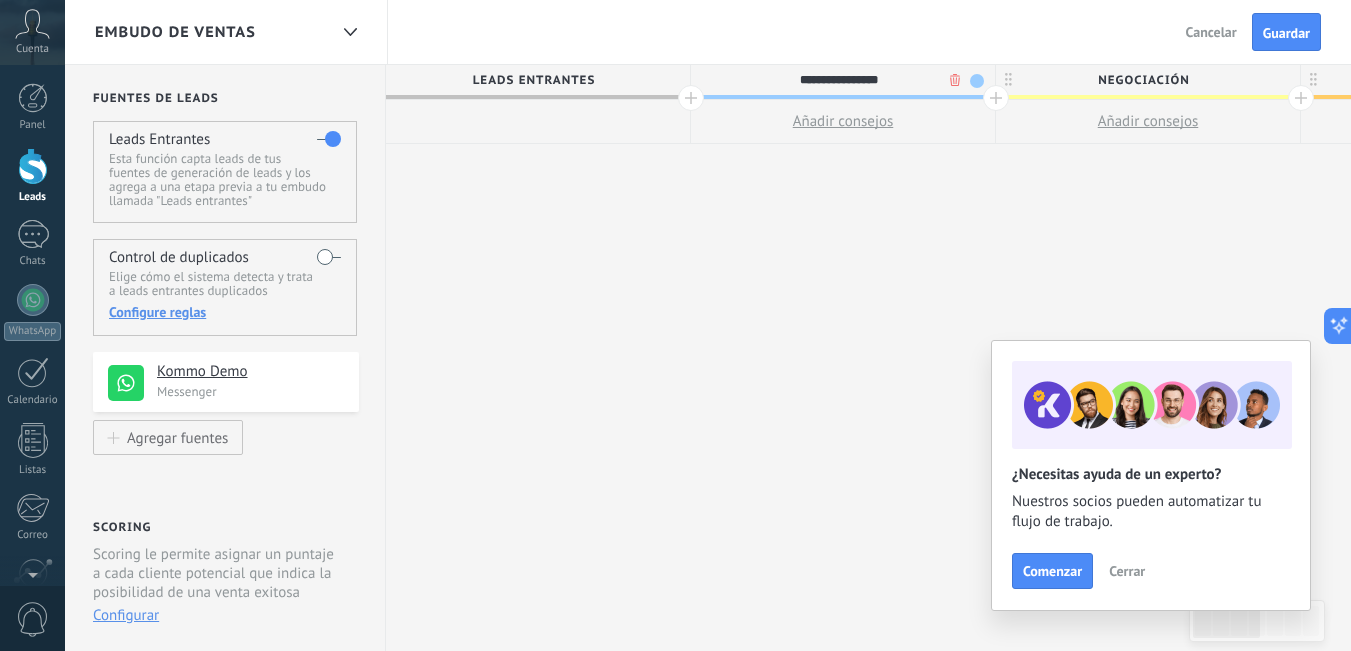 drag, startPoint x: 904, startPoint y: 75, endPoint x: 781, endPoint y: 68, distance: 123.19903 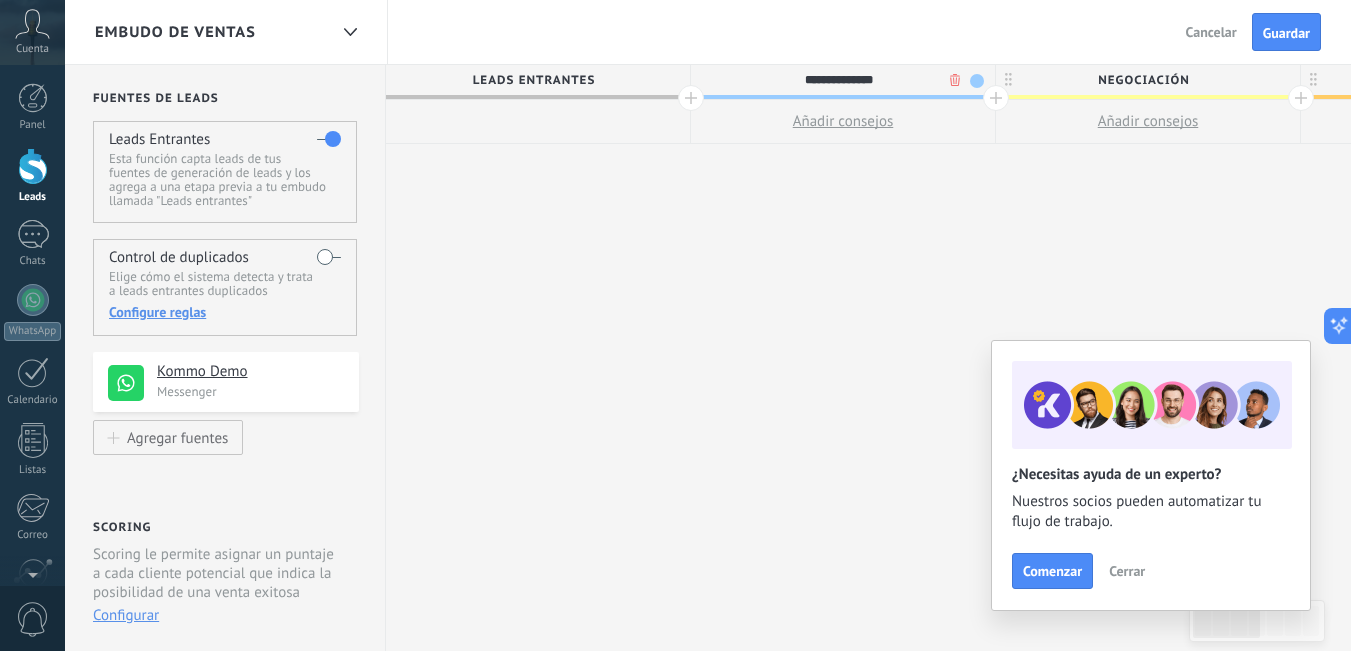 type on "**********" 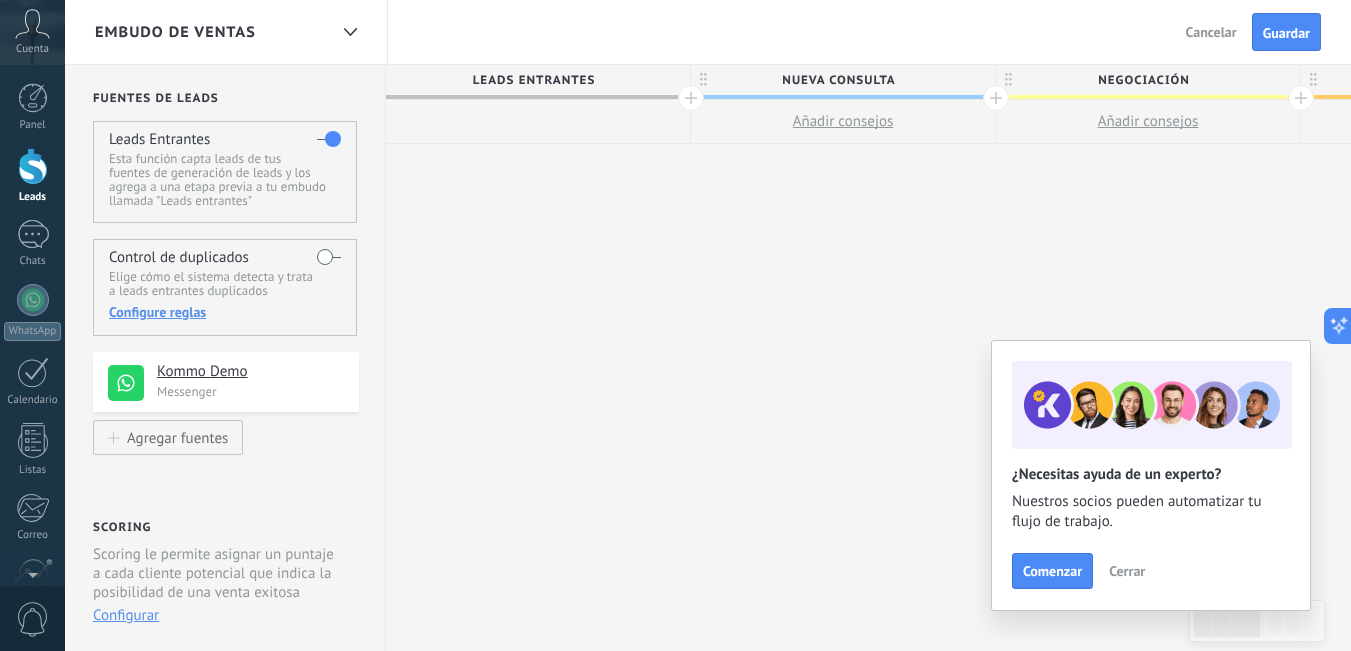 click at bounding box center (996, 98) 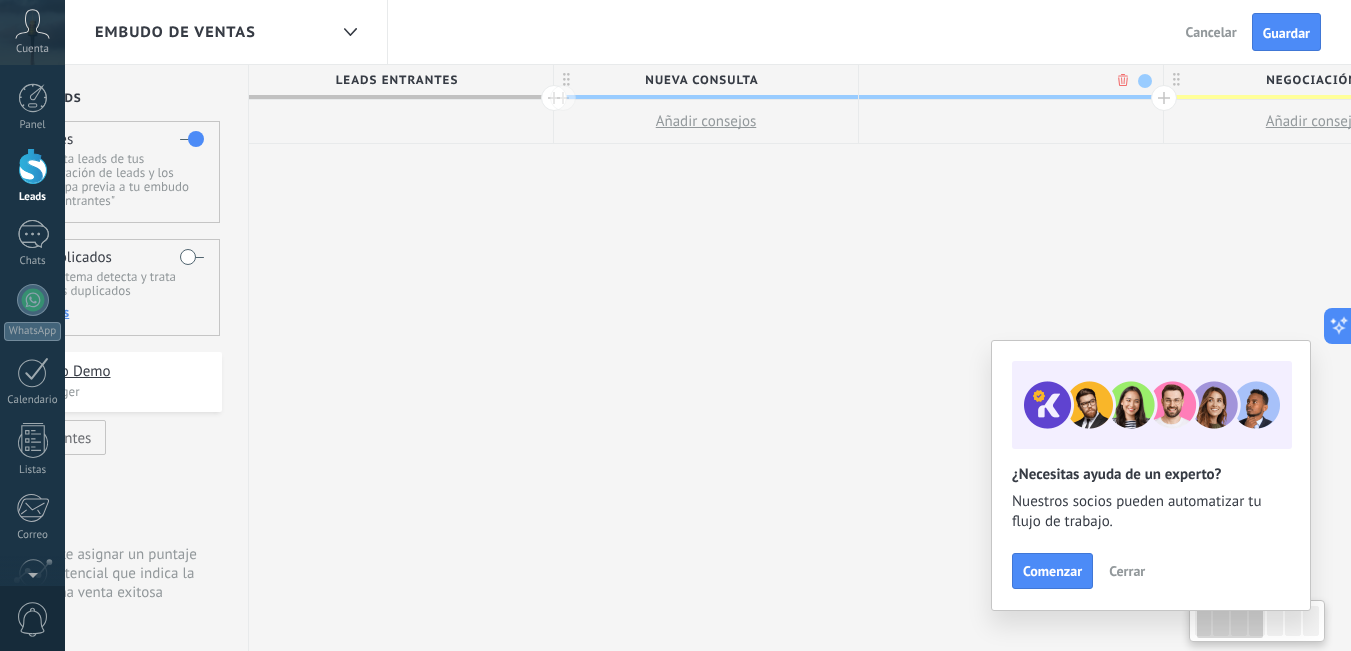 scroll, scrollTop: 0, scrollLeft: 150, axis: horizontal 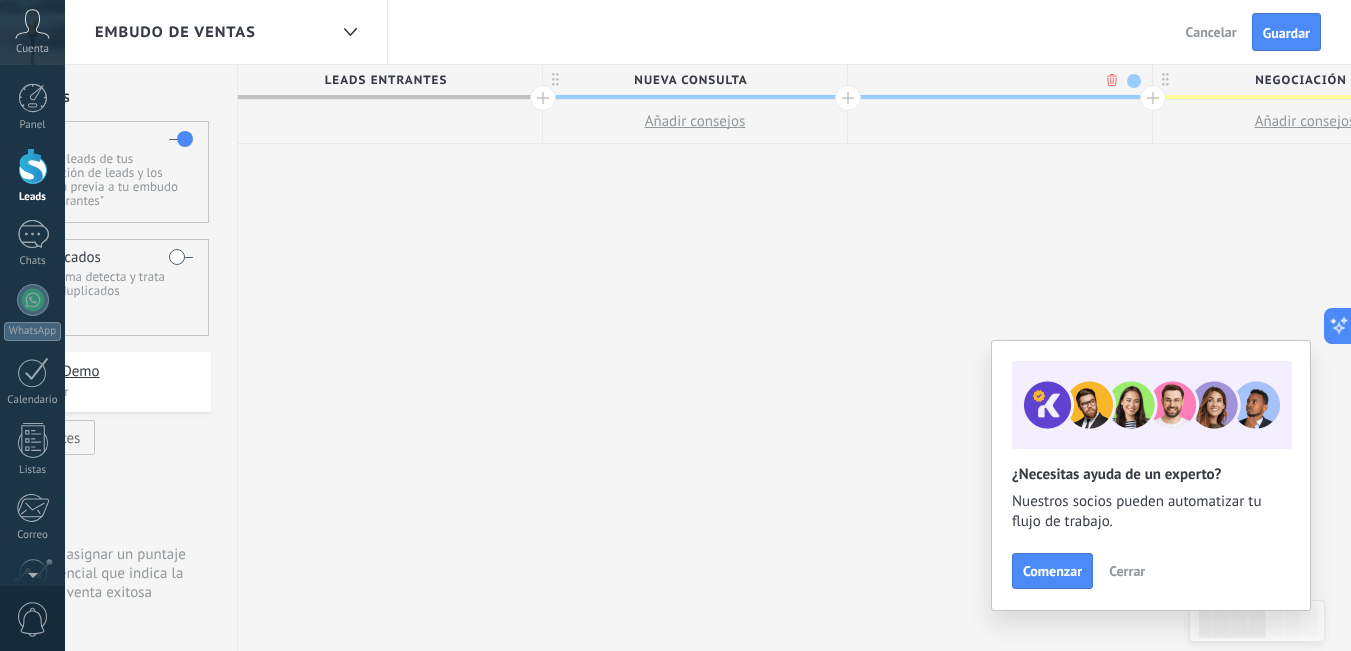 click at bounding box center [1134, 81] 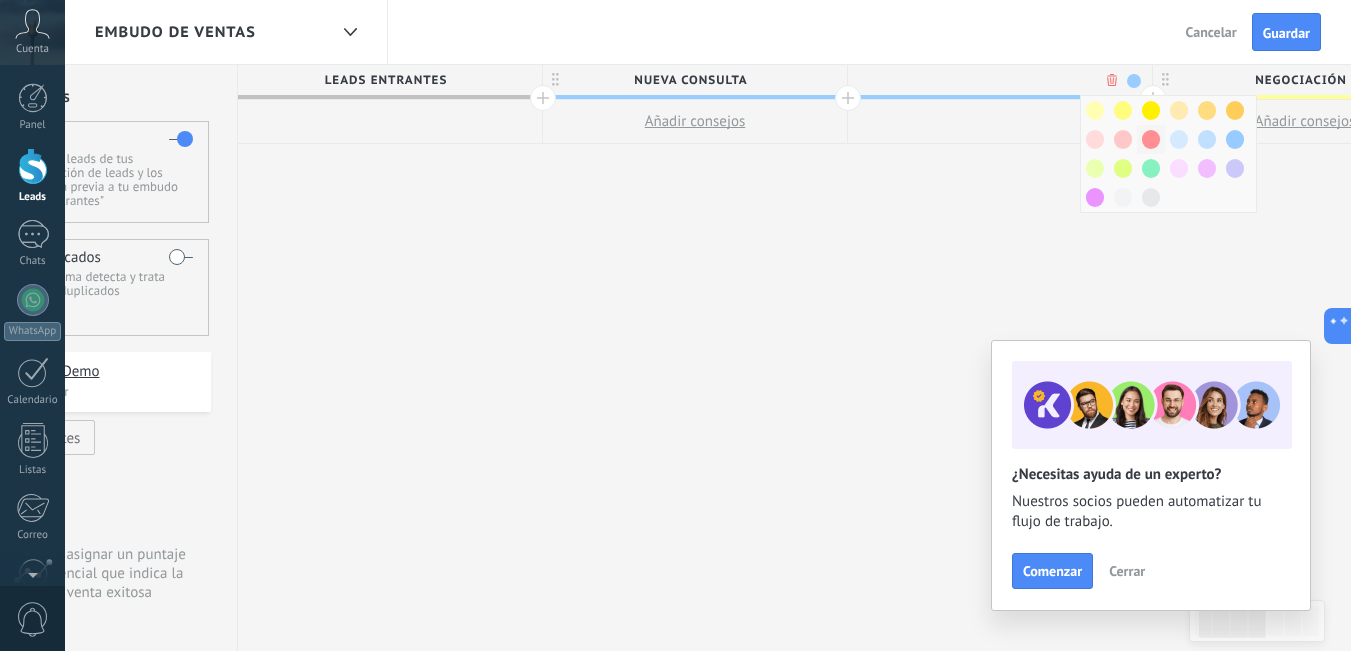 click at bounding box center [1095, 110] 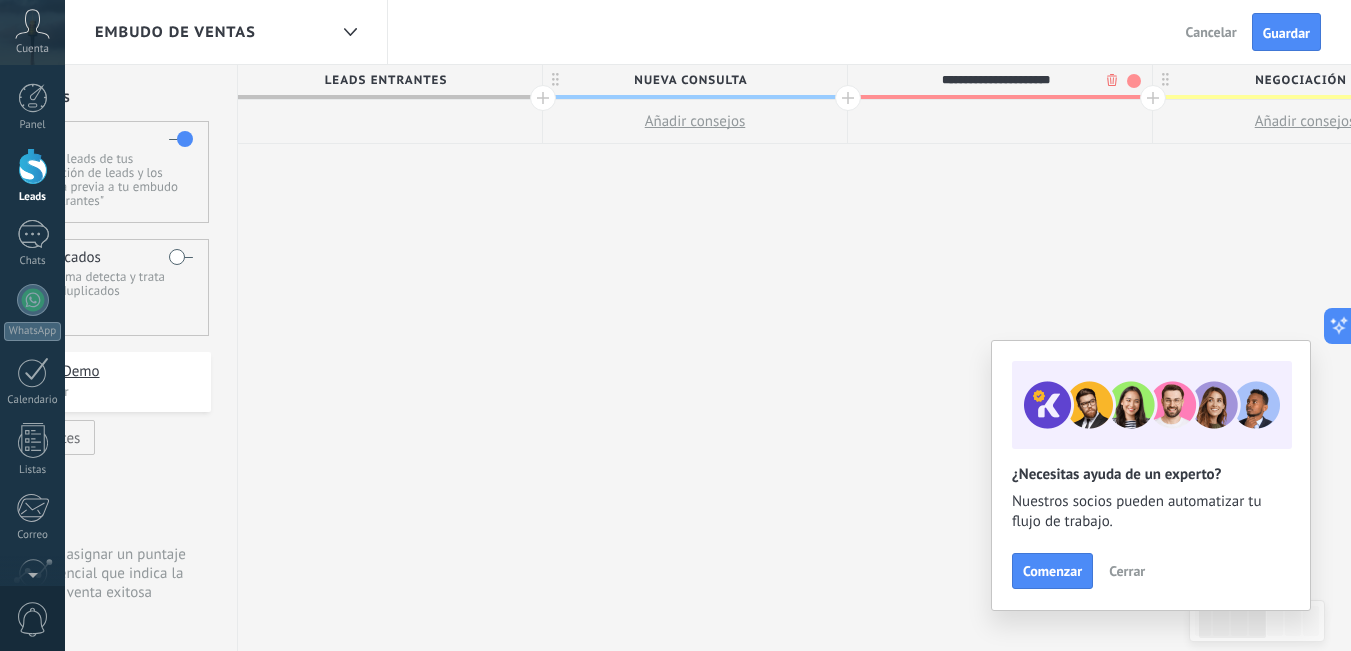 type on "**********" 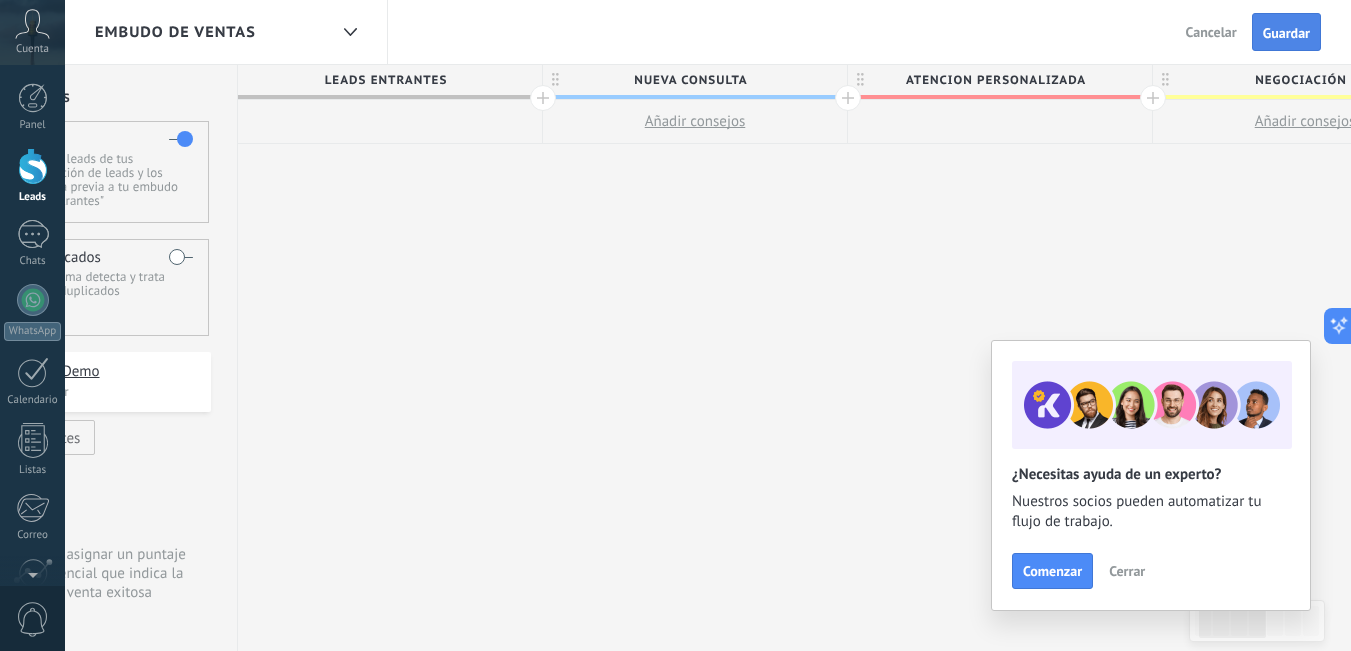 click on "Guardar" at bounding box center [1286, 33] 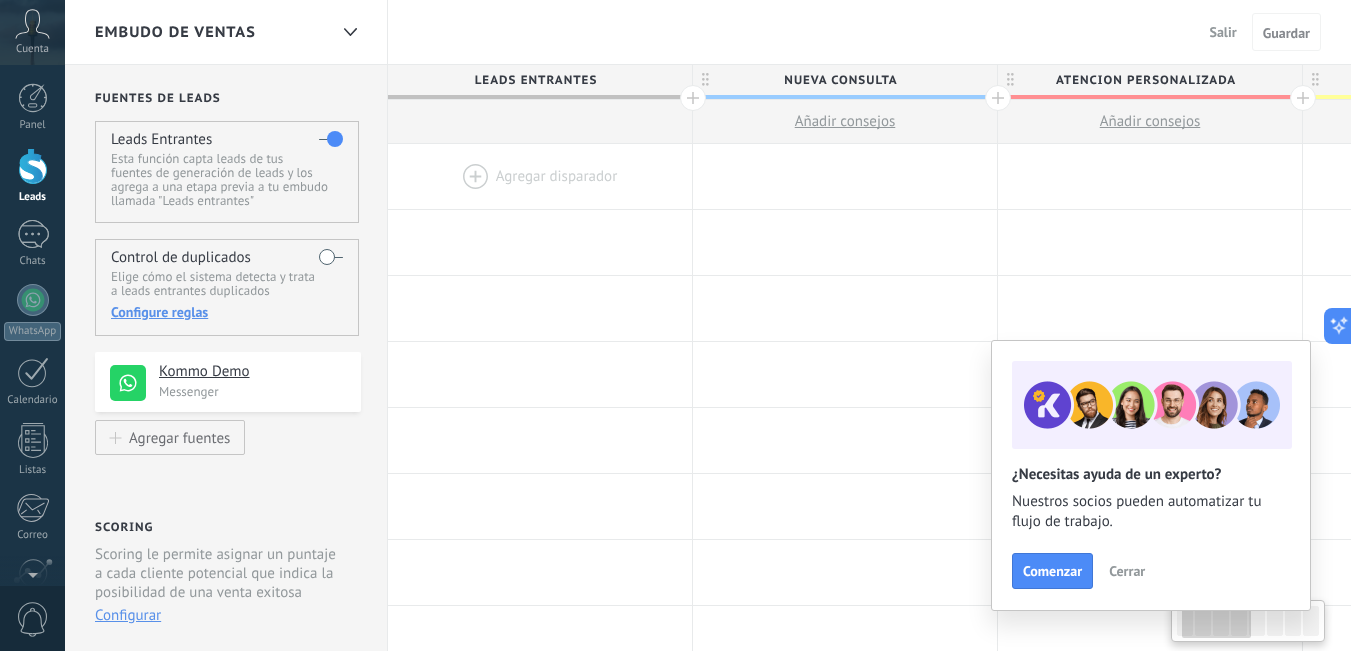 scroll, scrollTop: 0, scrollLeft: 150, axis: horizontal 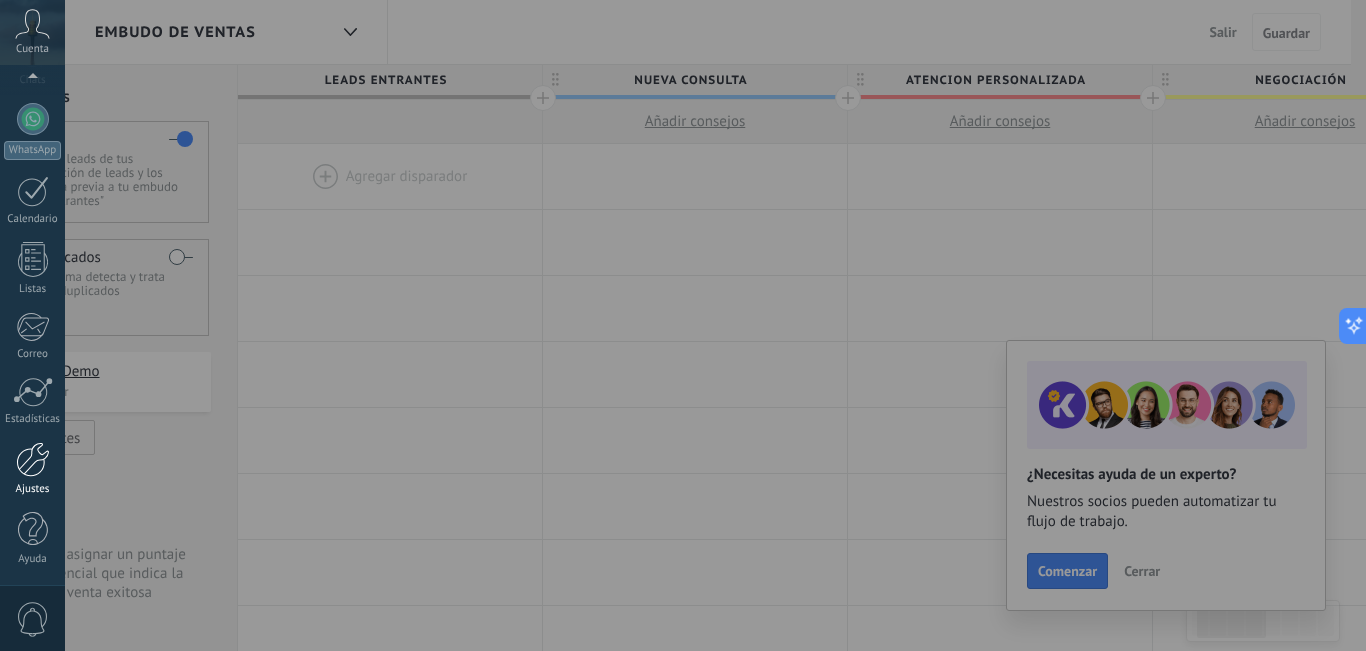 click at bounding box center [33, 459] 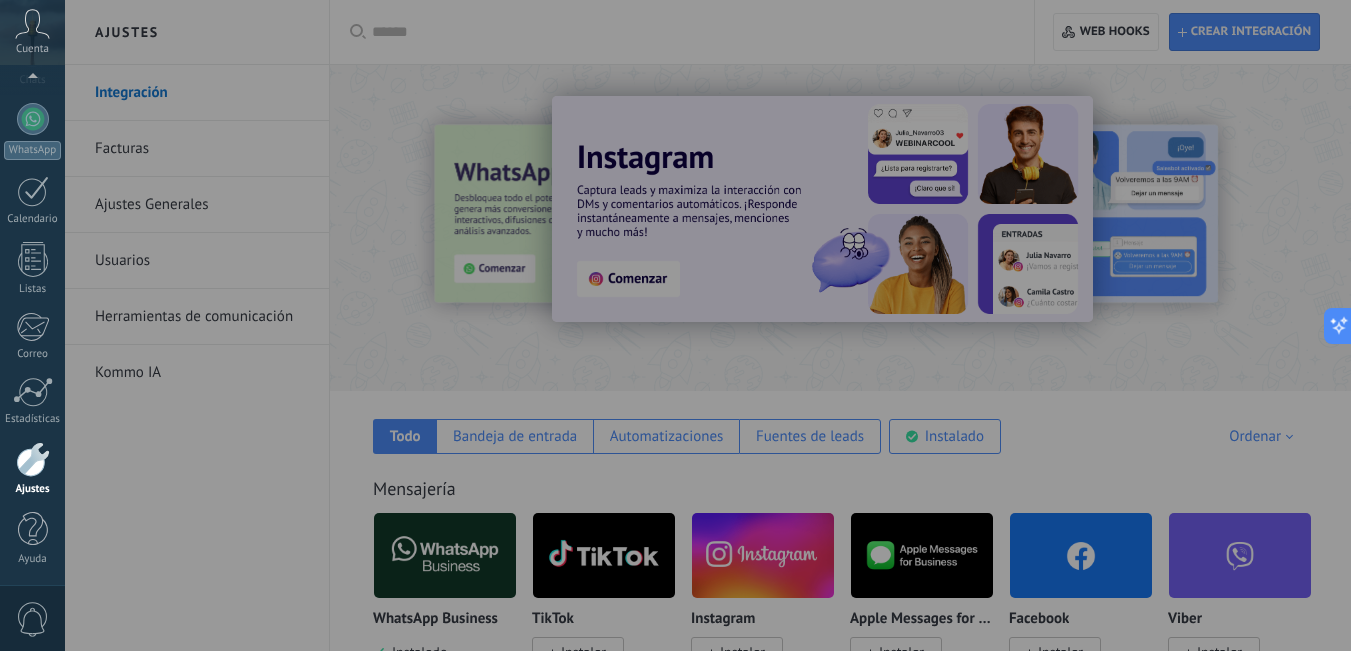 click at bounding box center (740, 325) 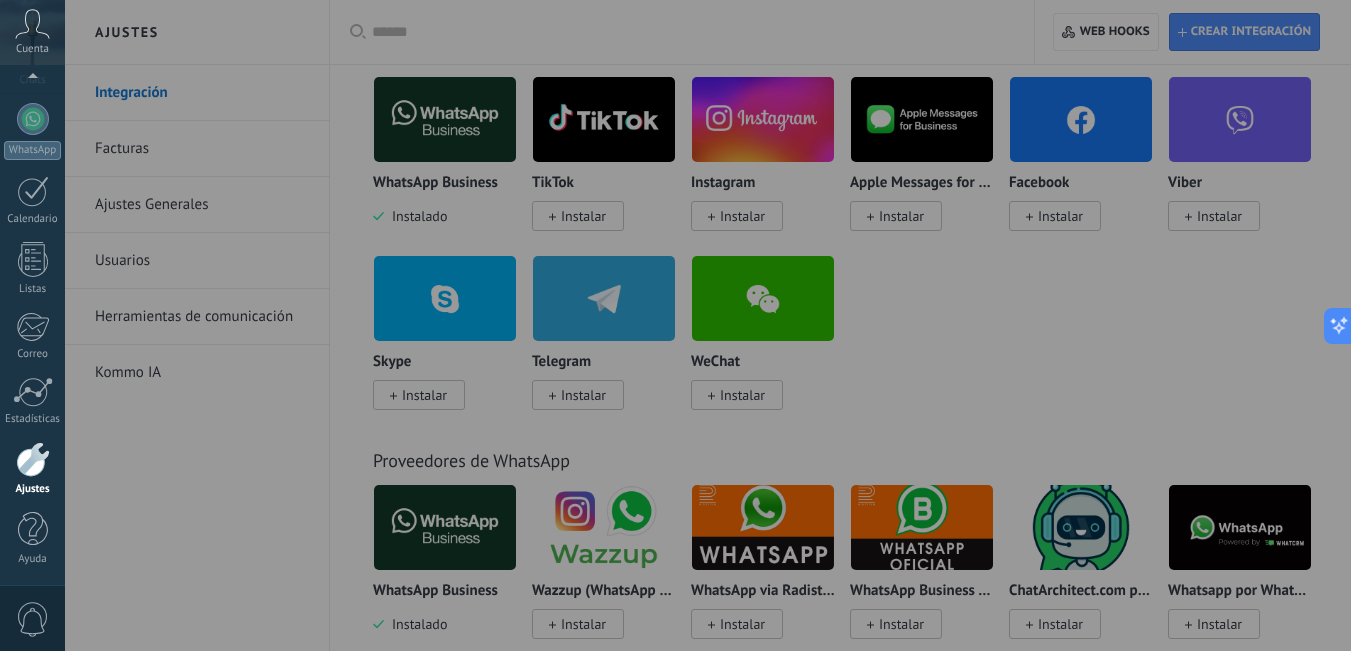 scroll, scrollTop: 400, scrollLeft: 0, axis: vertical 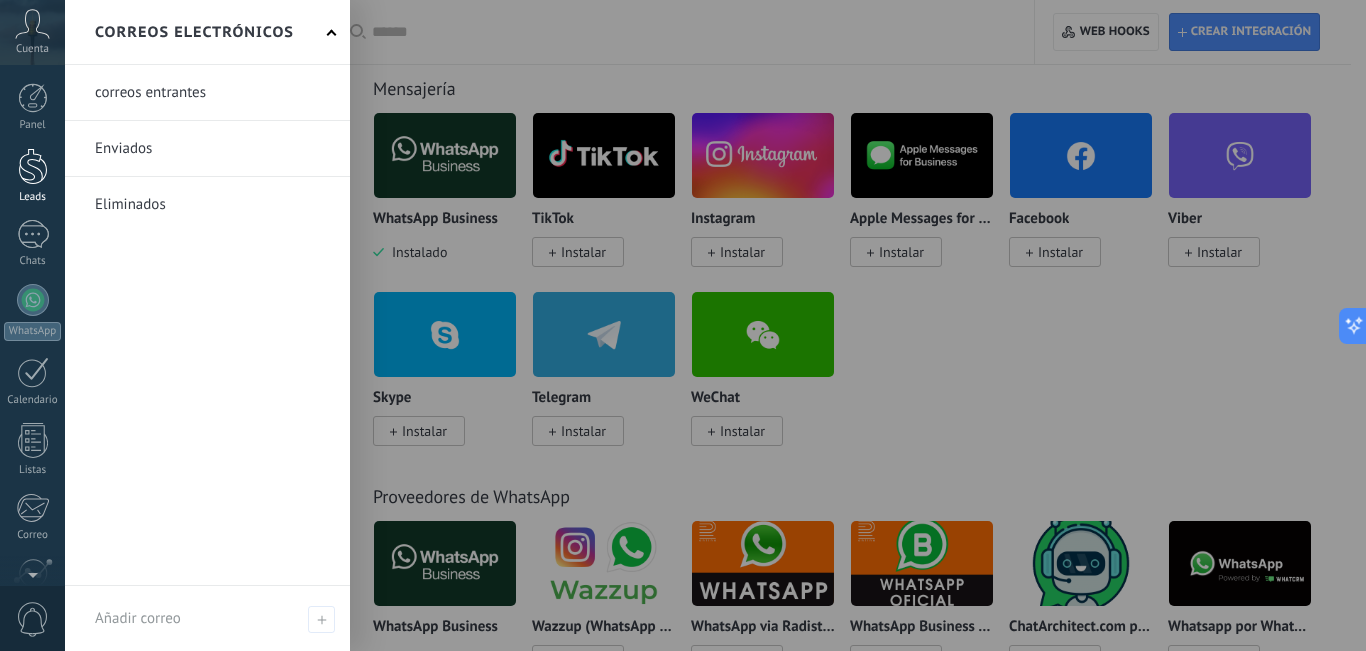 click at bounding box center (33, 166) 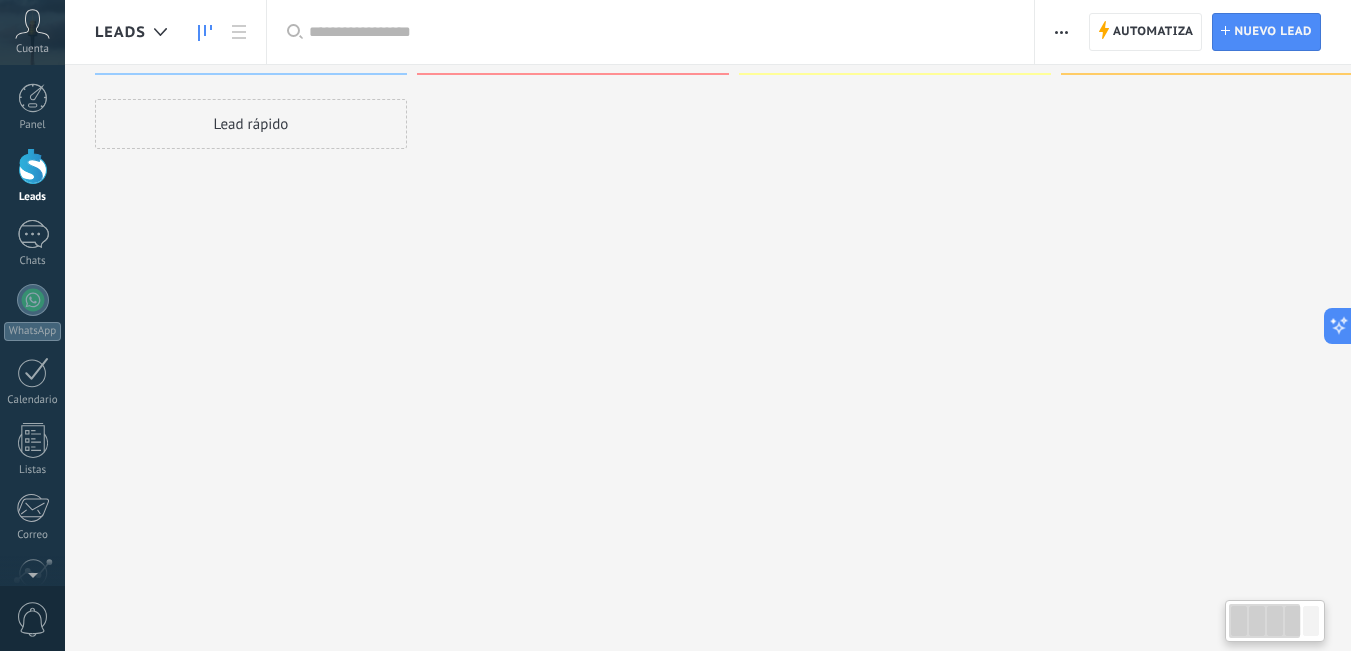scroll, scrollTop: 0, scrollLeft: 0, axis: both 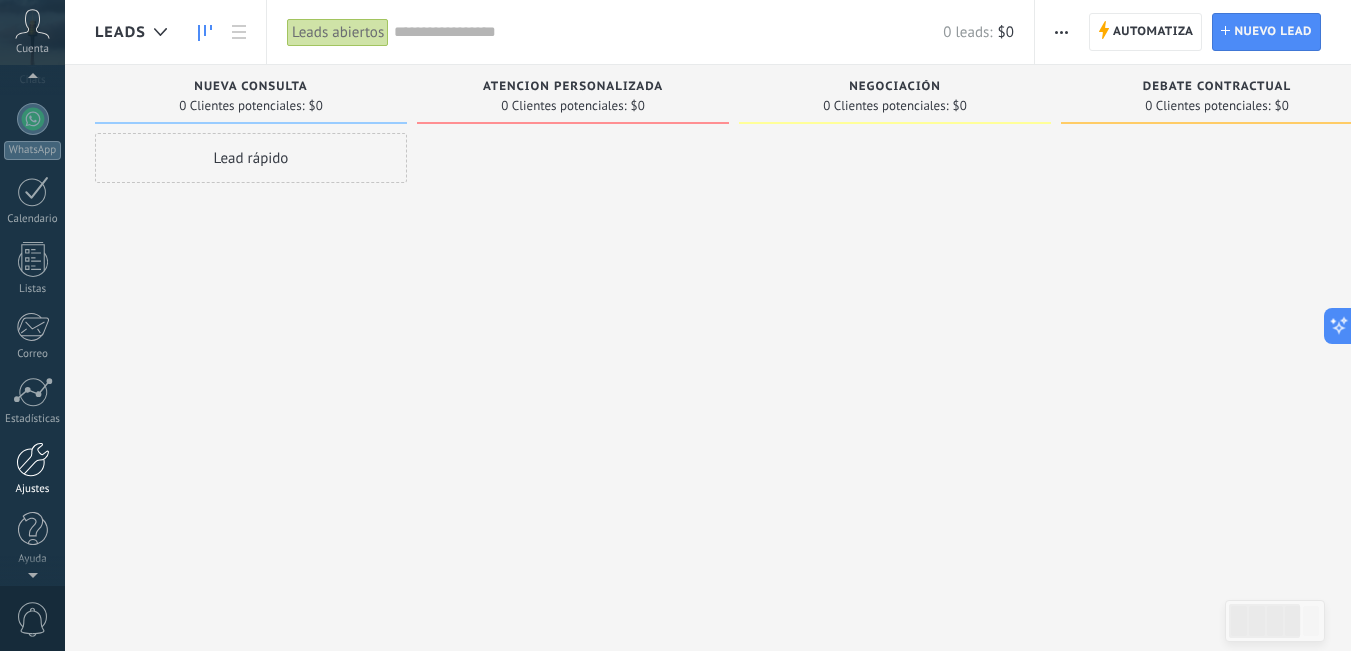 click at bounding box center [33, 459] 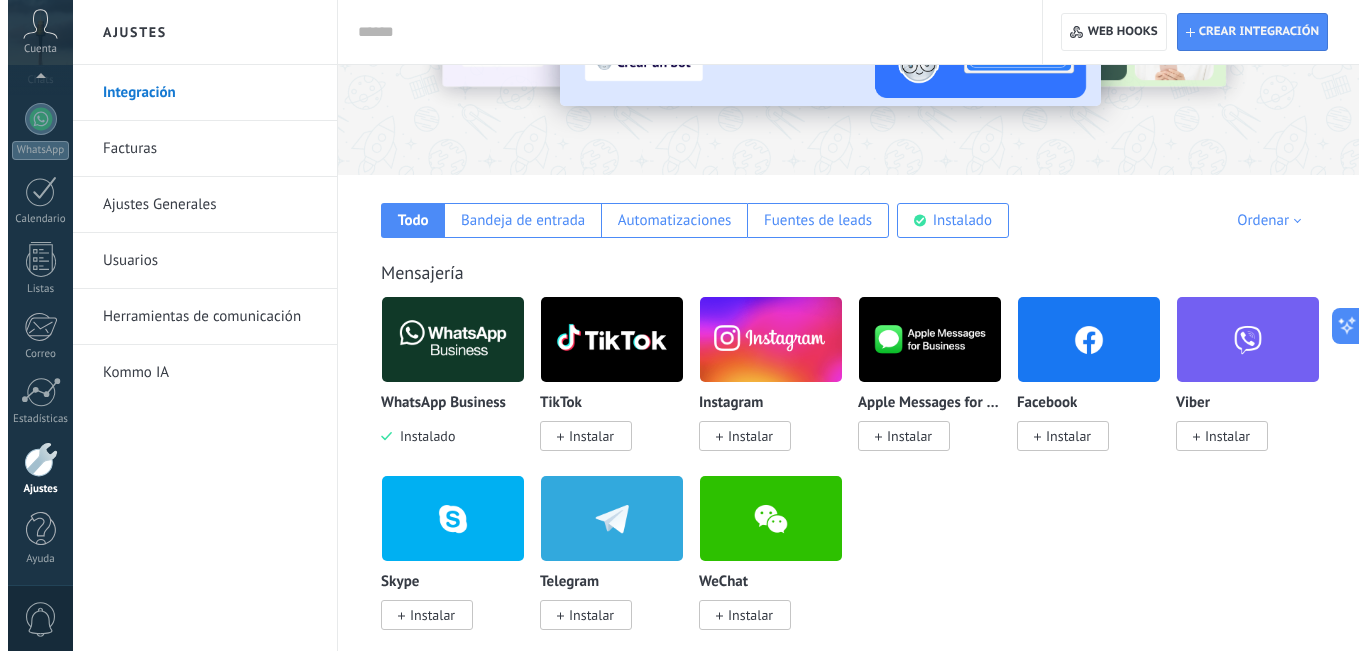 scroll, scrollTop: 300, scrollLeft: 0, axis: vertical 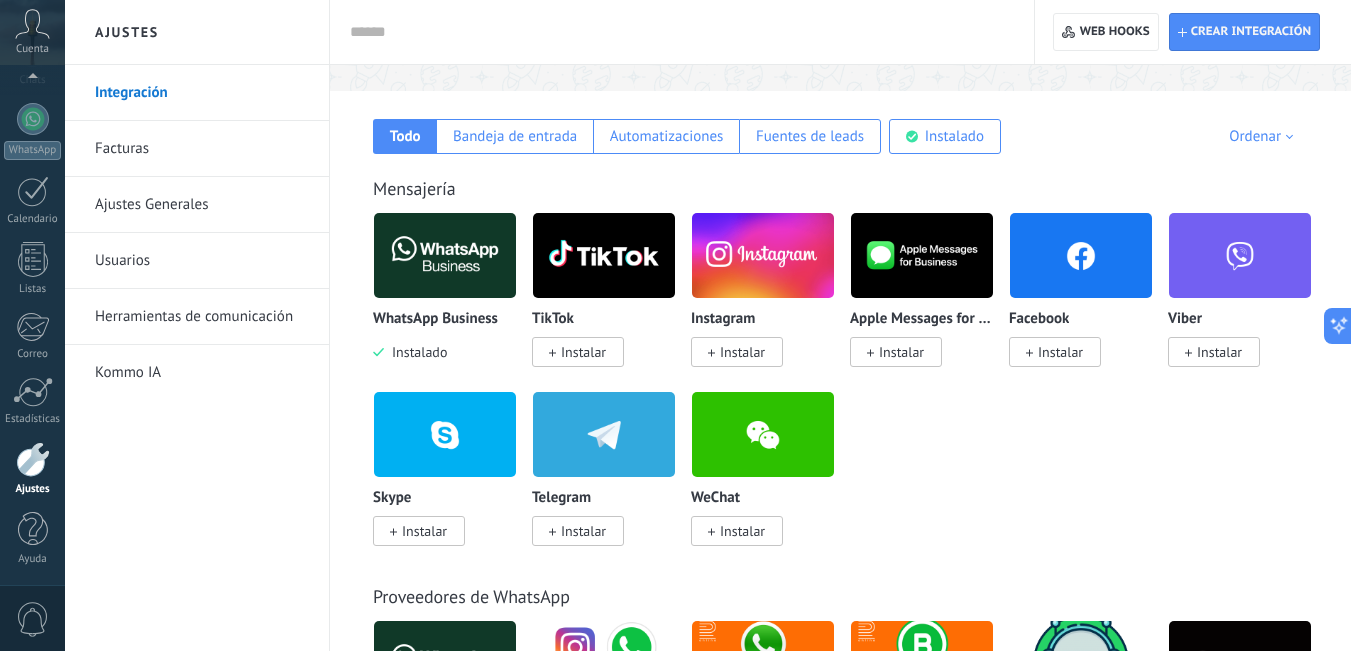 click at bounding box center (604, 434) 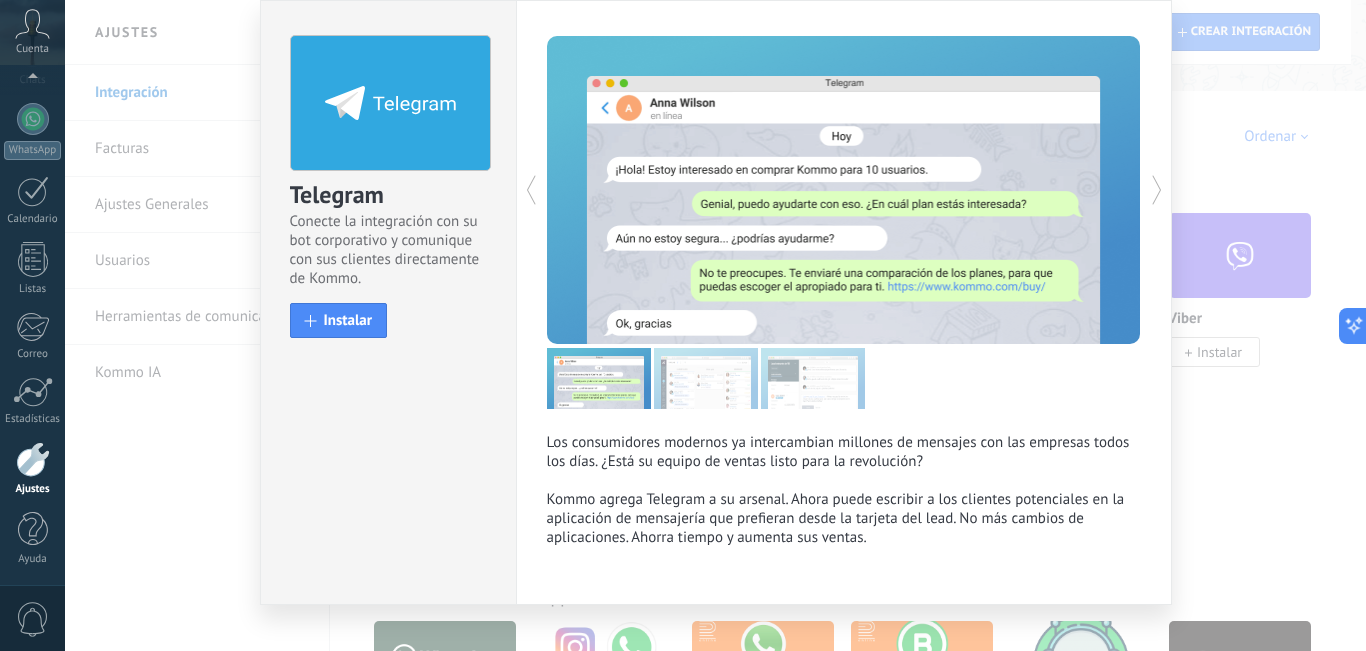 scroll, scrollTop: 94, scrollLeft: 0, axis: vertical 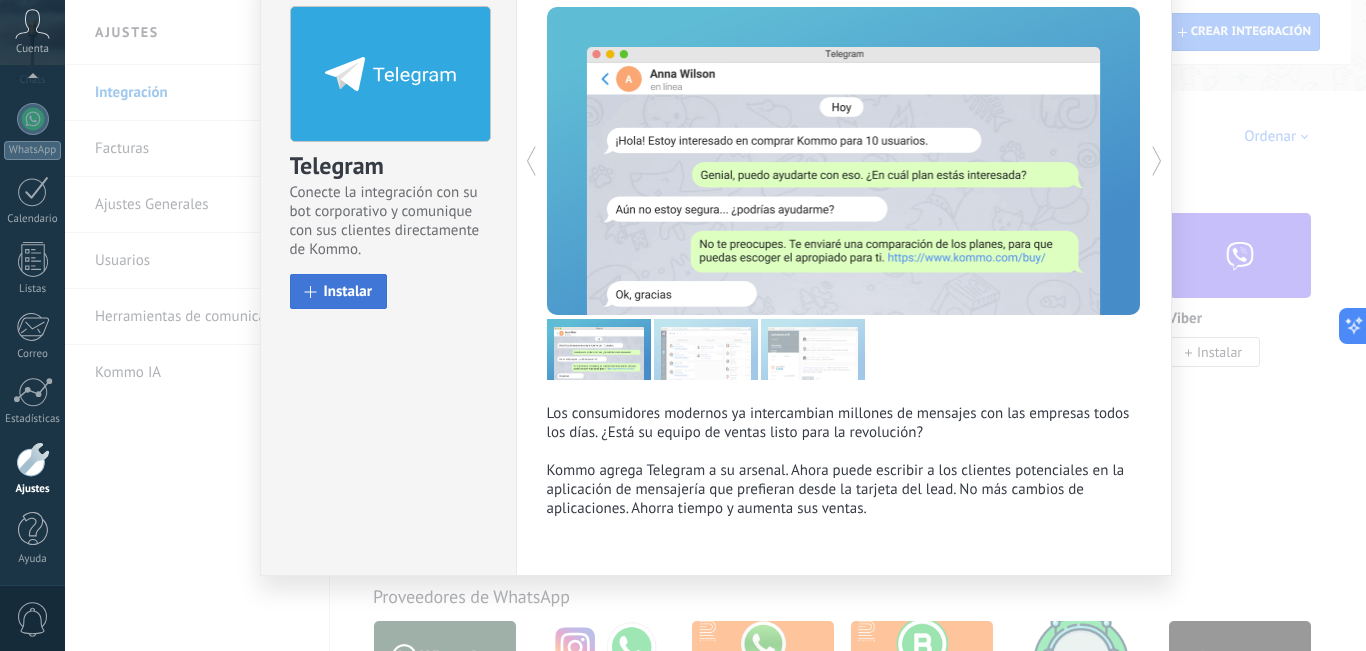 click on "Instalar" at bounding box center [348, 291] 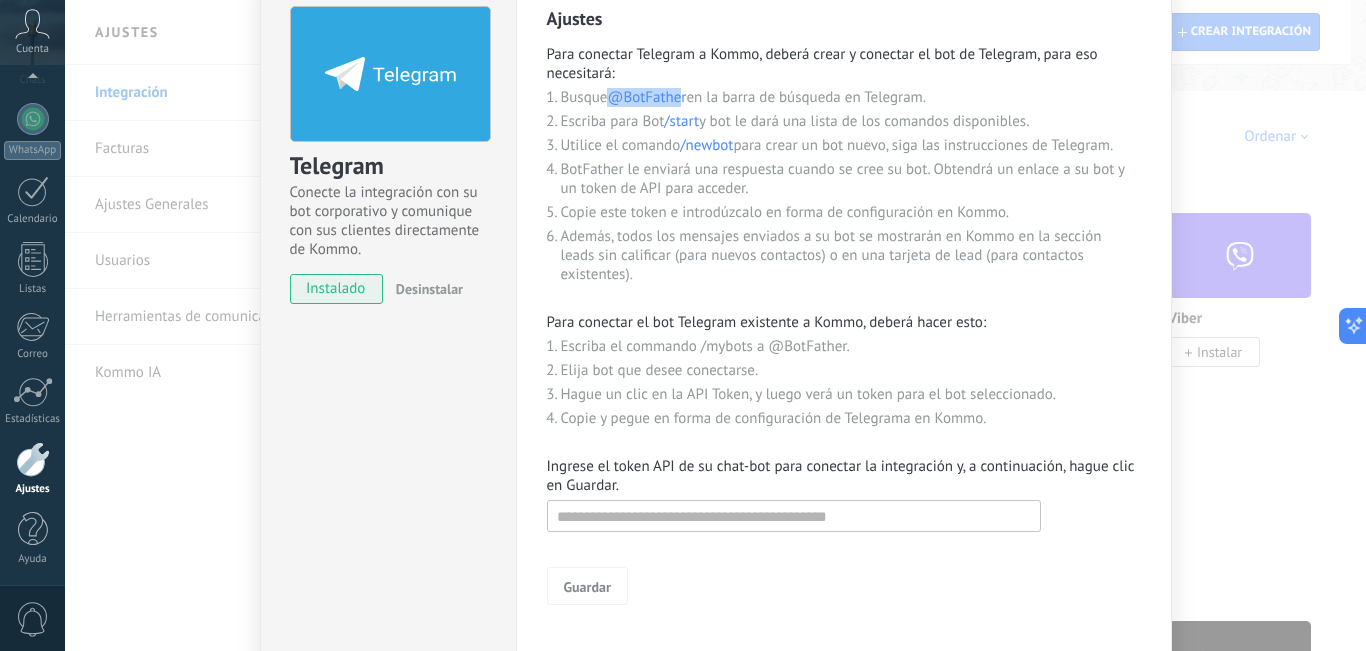 drag, startPoint x: 682, startPoint y: 99, endPoint x: 612, endPoint y: 98, distance: 70.00714 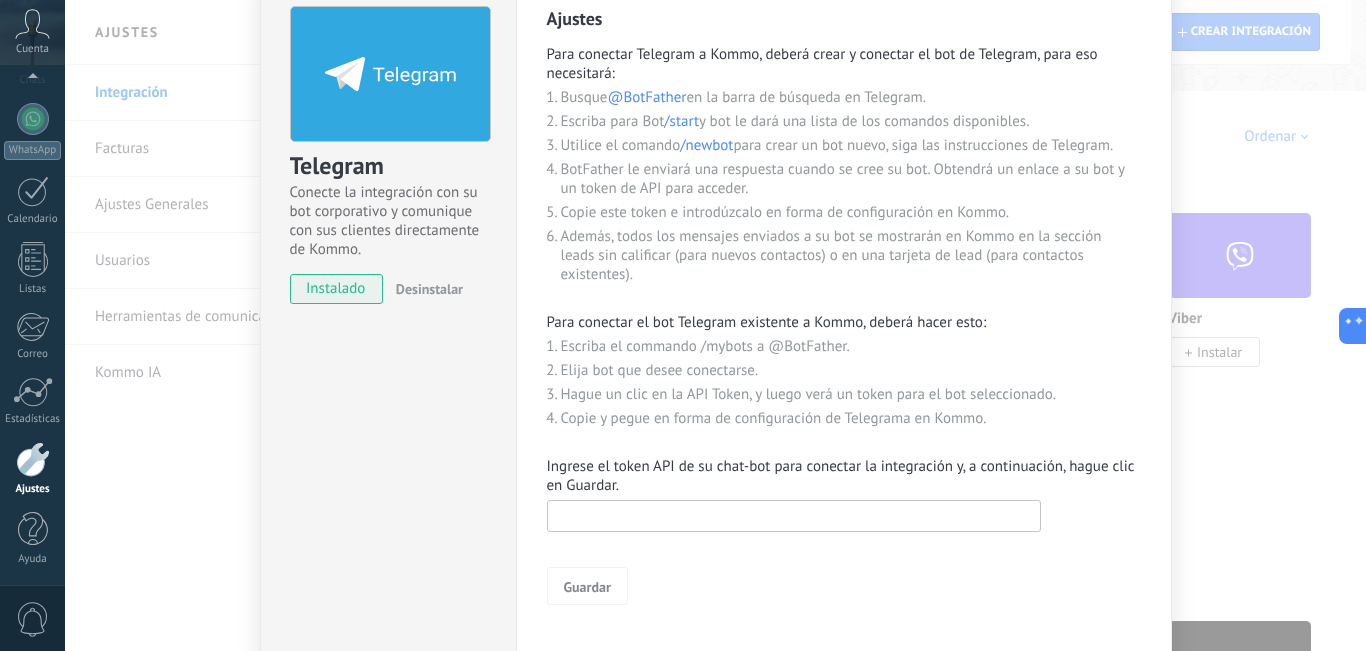 click at bounding box center [794, 516] 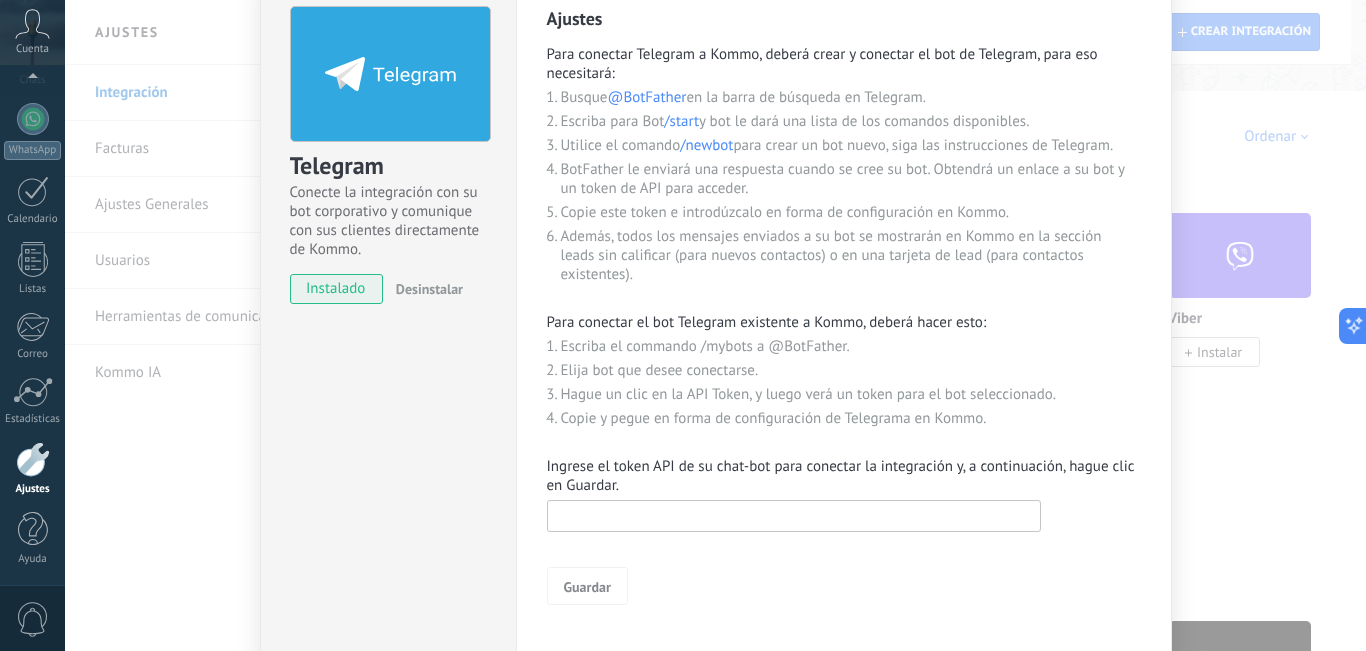 paste on "**********" 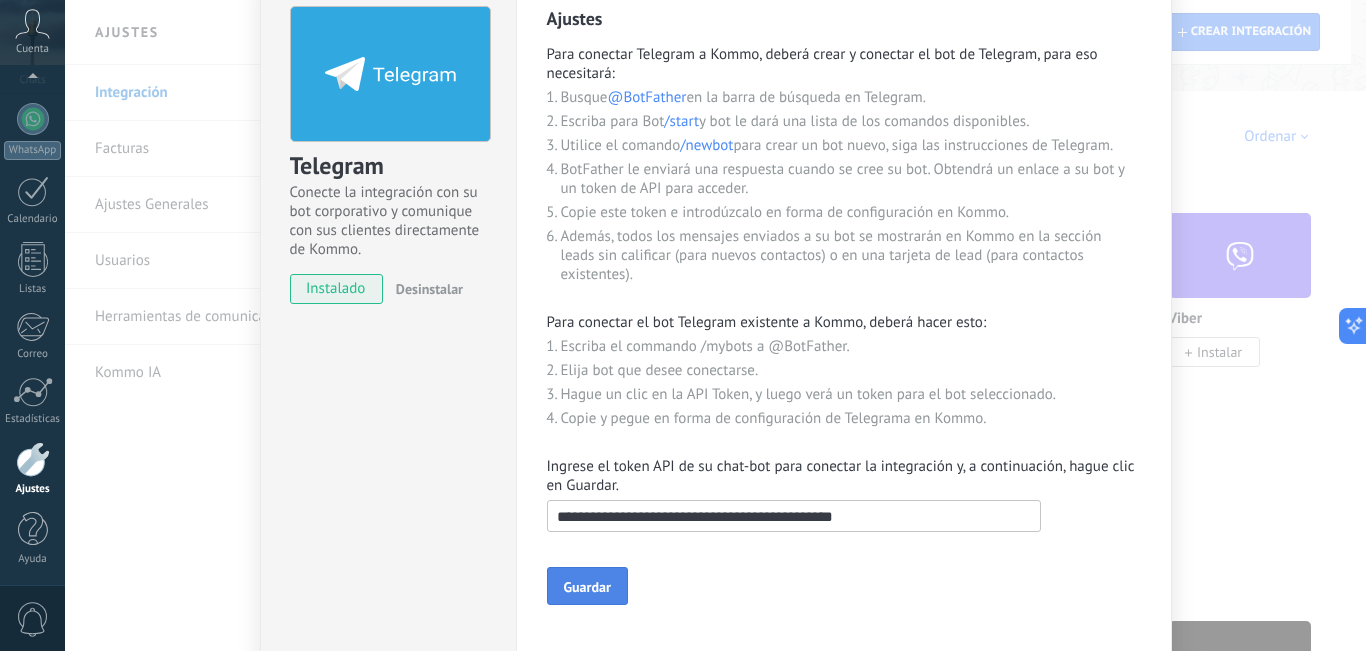 type on "**********" 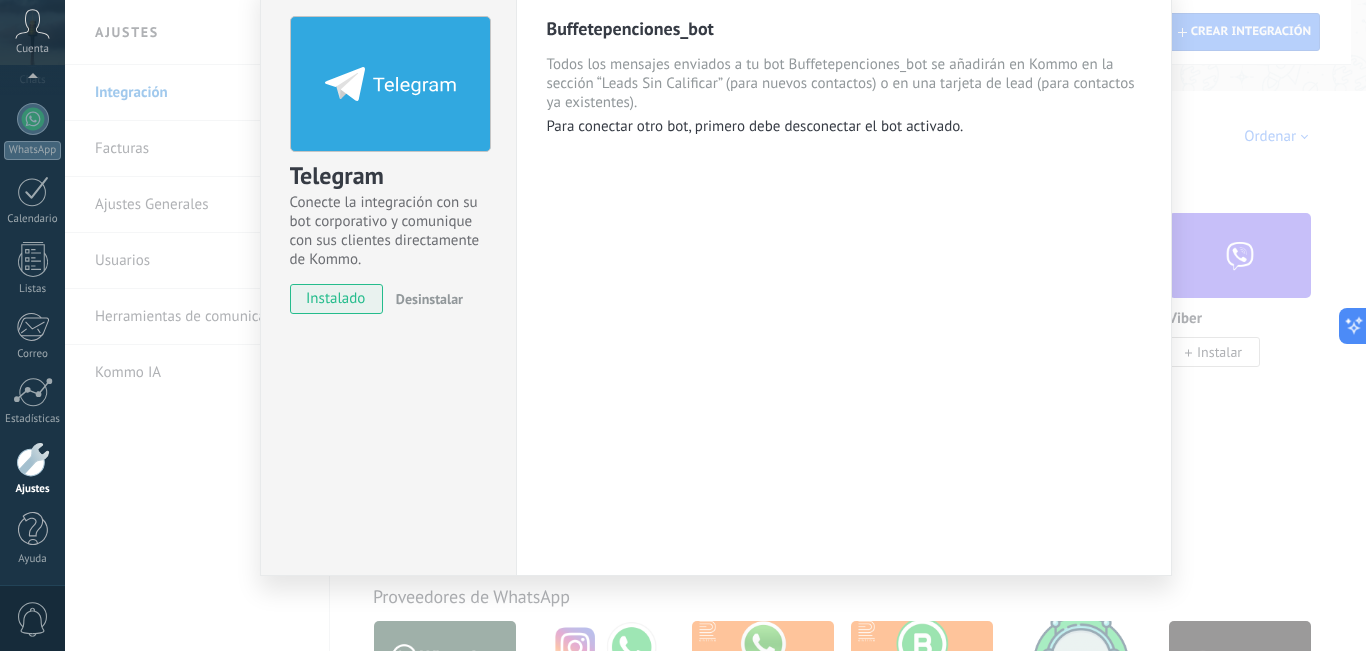scroll, scrollTop: 84, scrollLeft: 0, axis: vertical 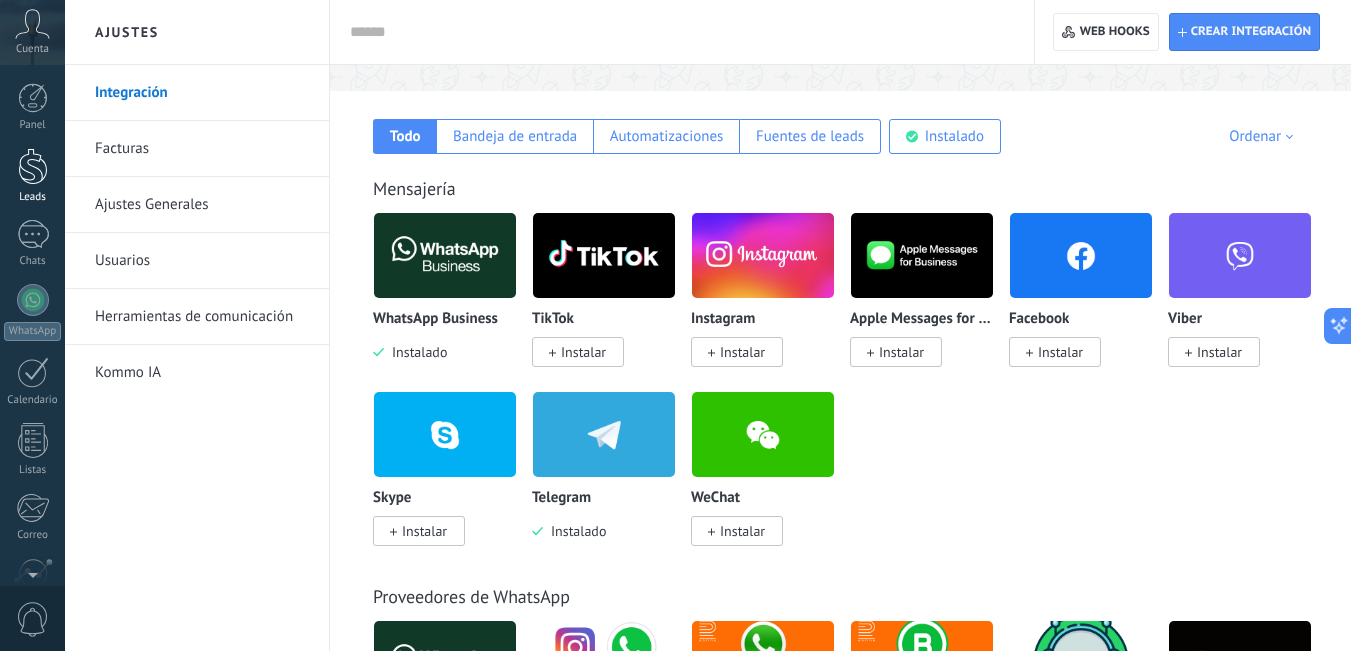 click at bounding box center [33, 166] 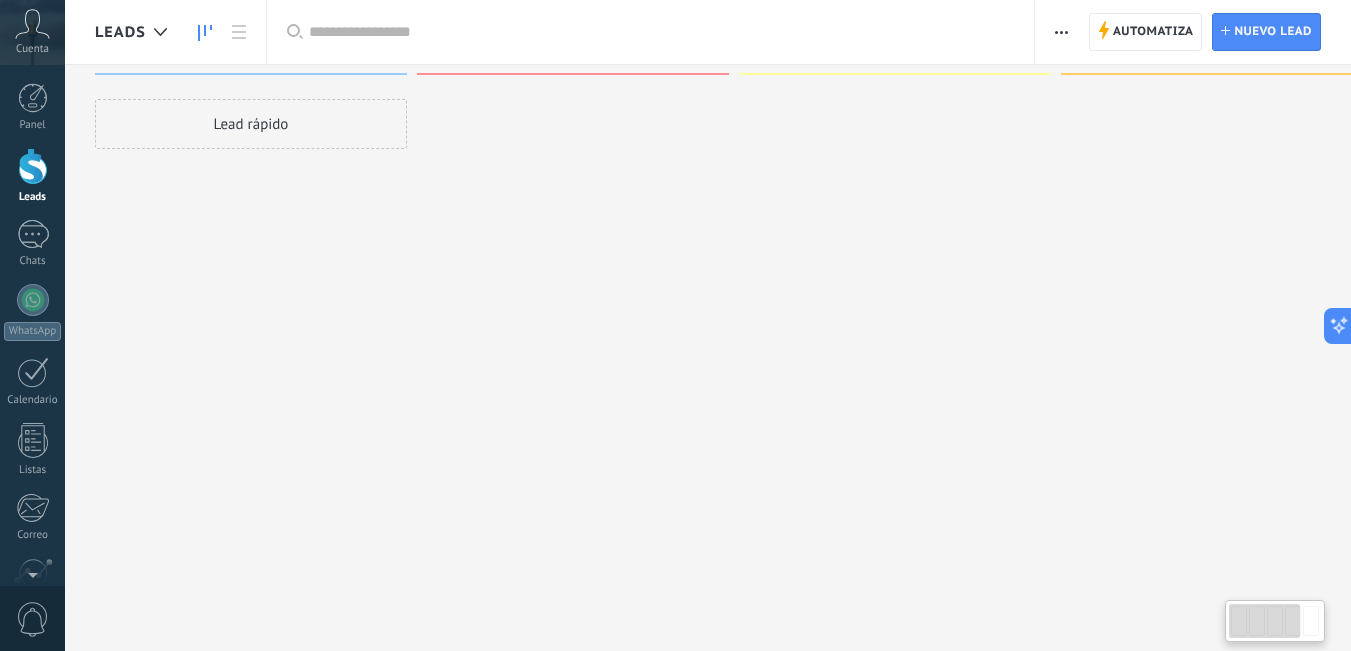 scroll, scrollTop: 0, scrollLeft: 0, axis: both 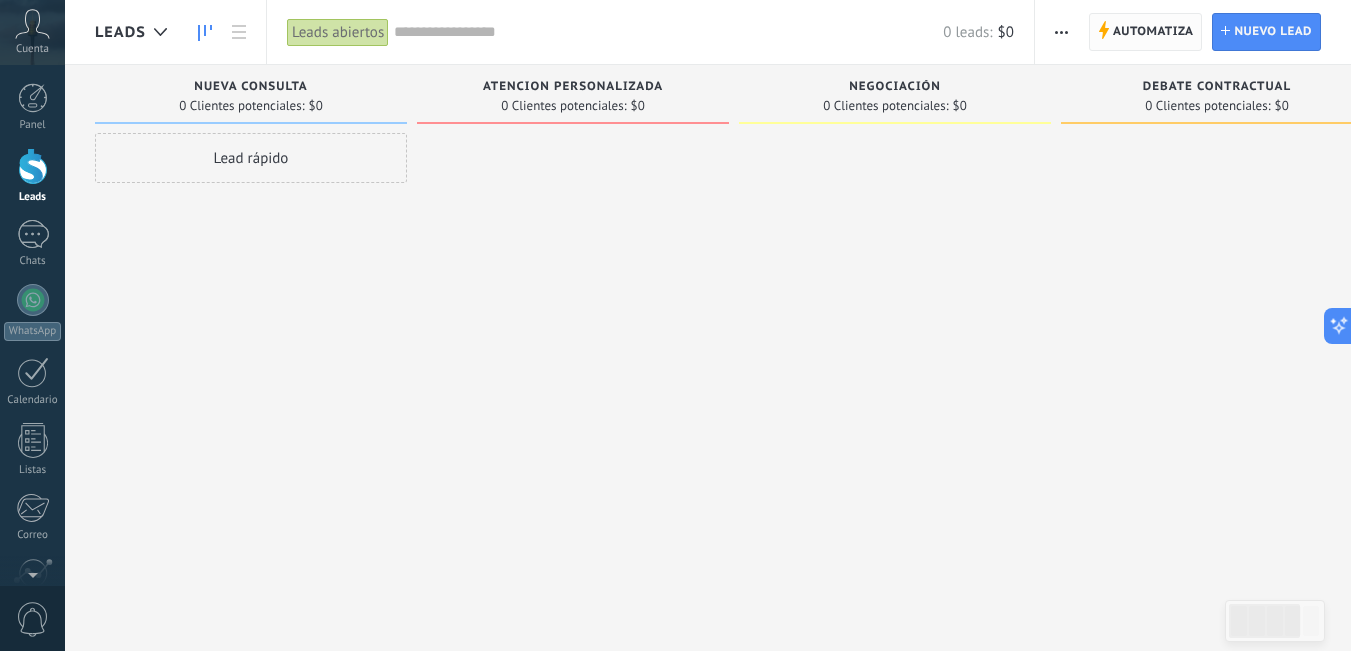 click on "Automatiza" at bounding box center [1153, 32] 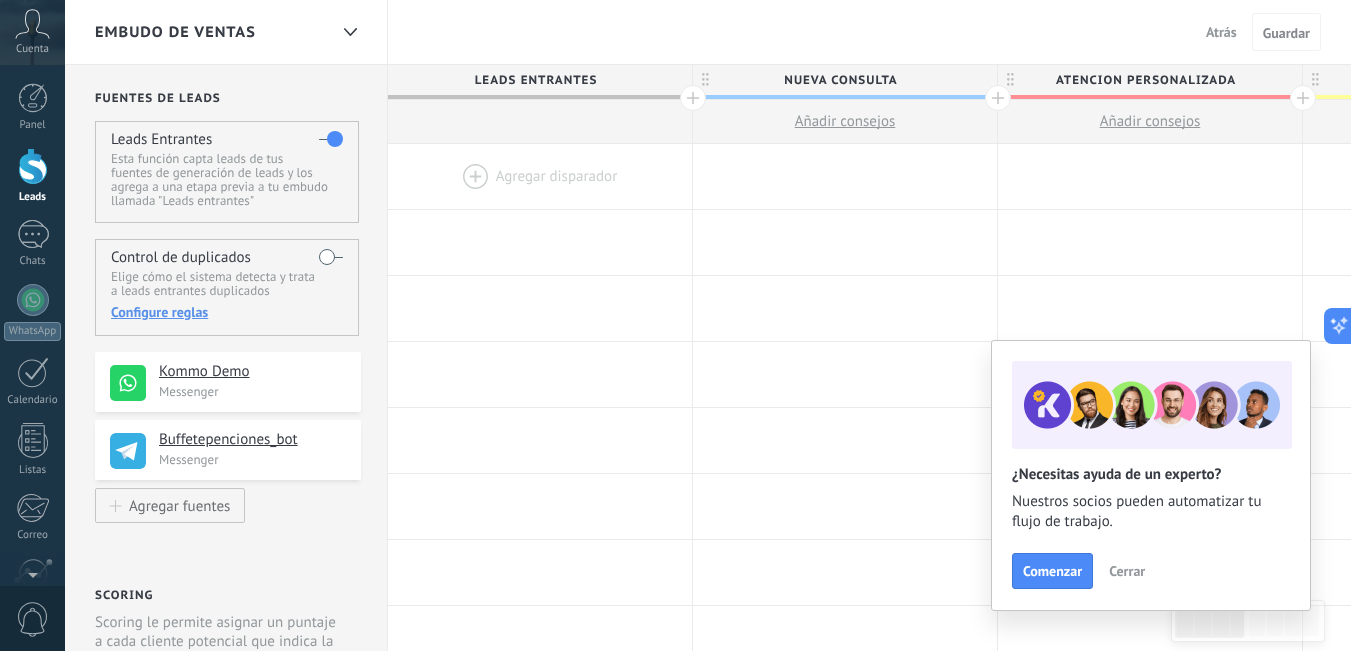 click at bounding box center [998, 98] 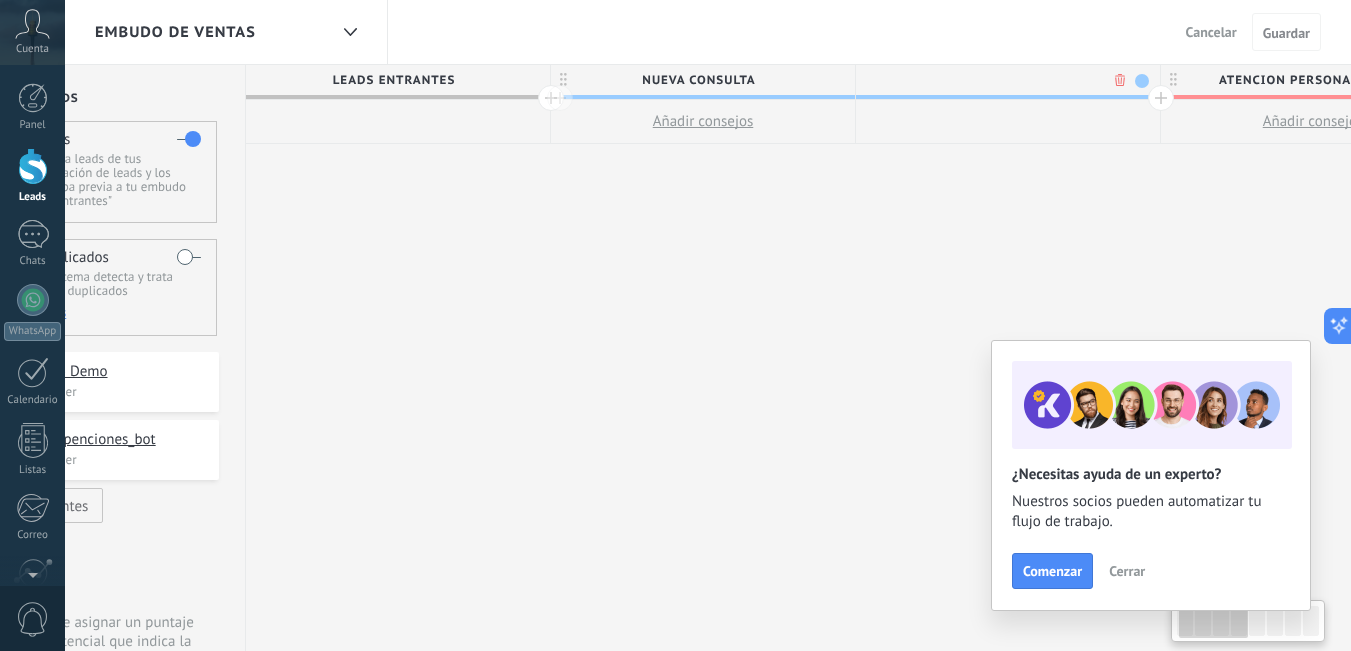 scroll, scrollTop: 0, scrollLeft: 148, axis: horizontal 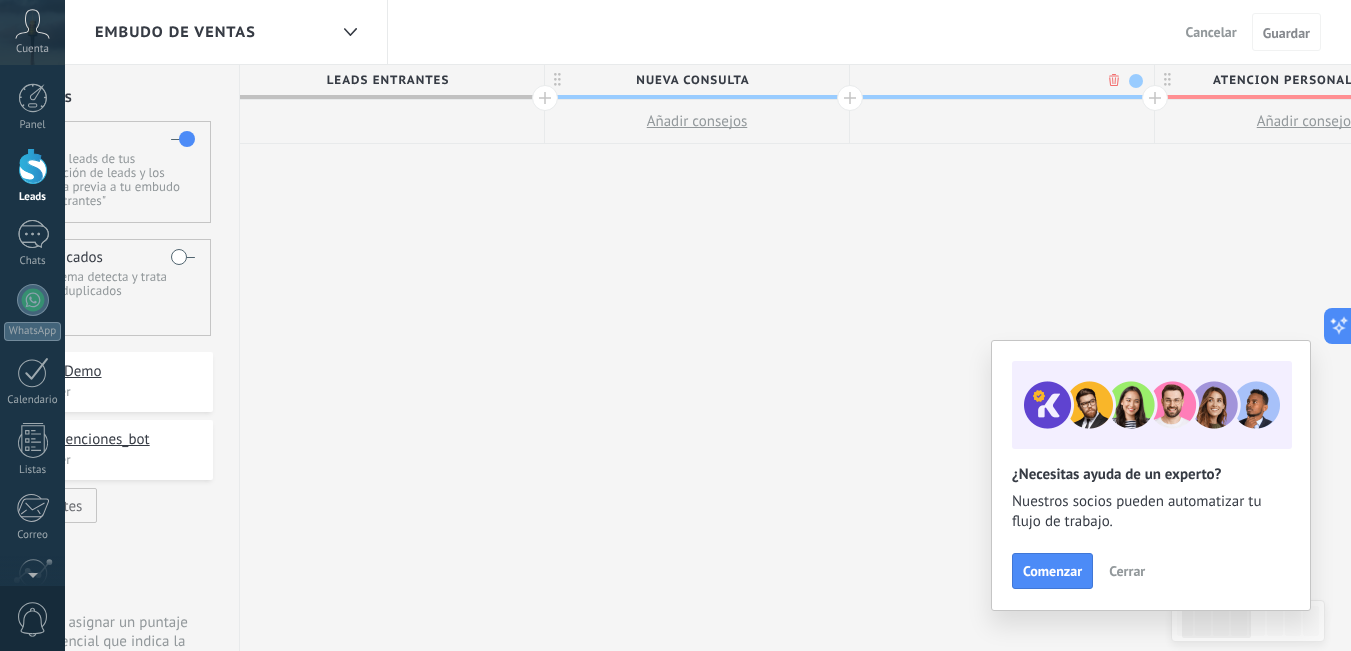 click at bounding box center [1136, 81] 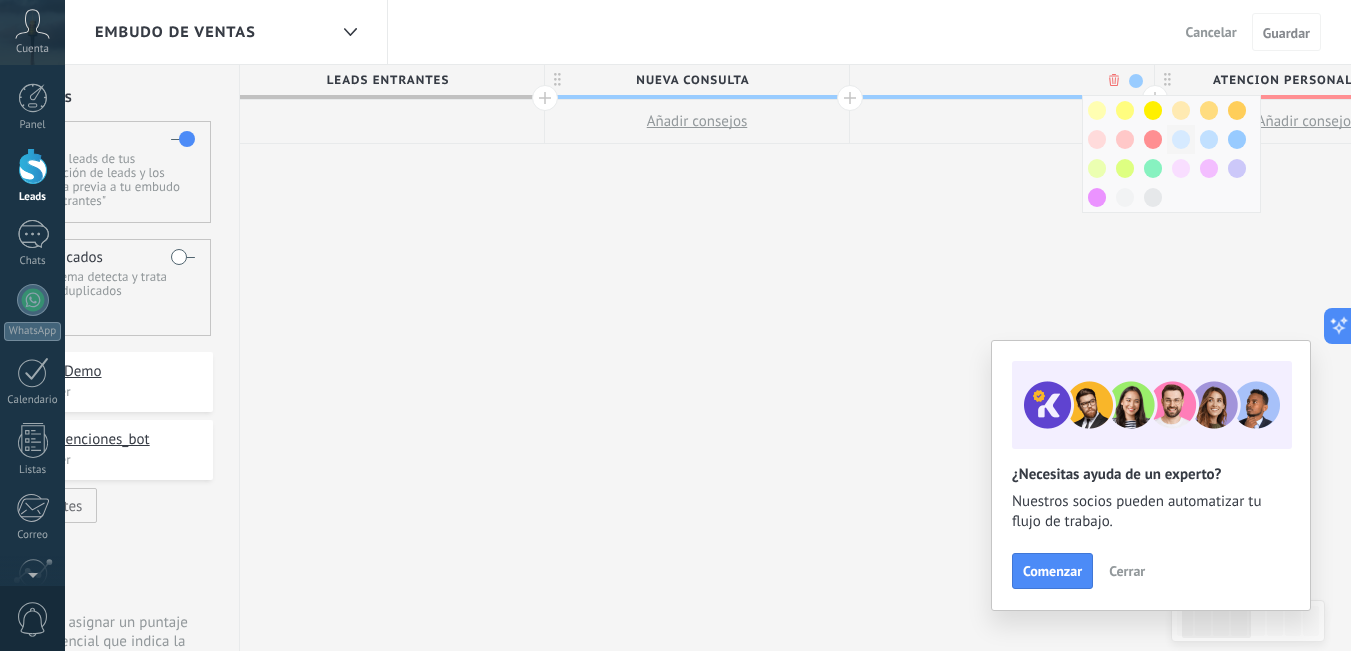 click at bounding box center [1097, 110] 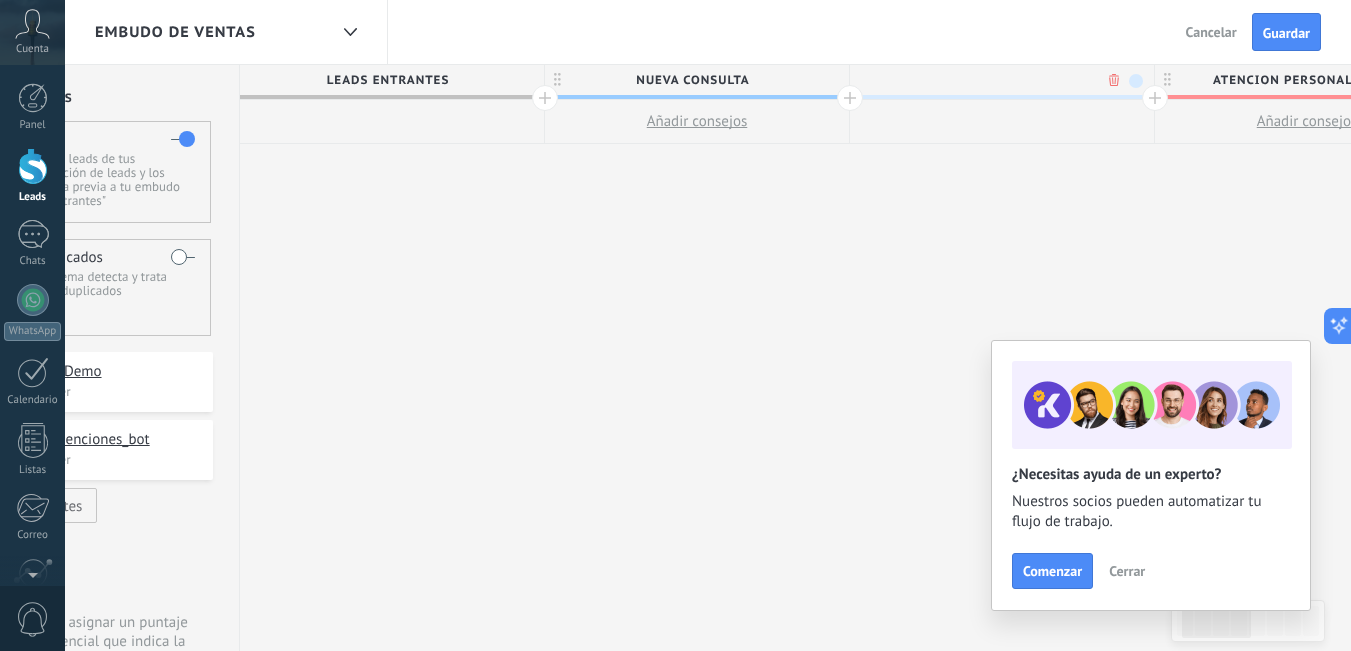click at bounding box center (997, 80) 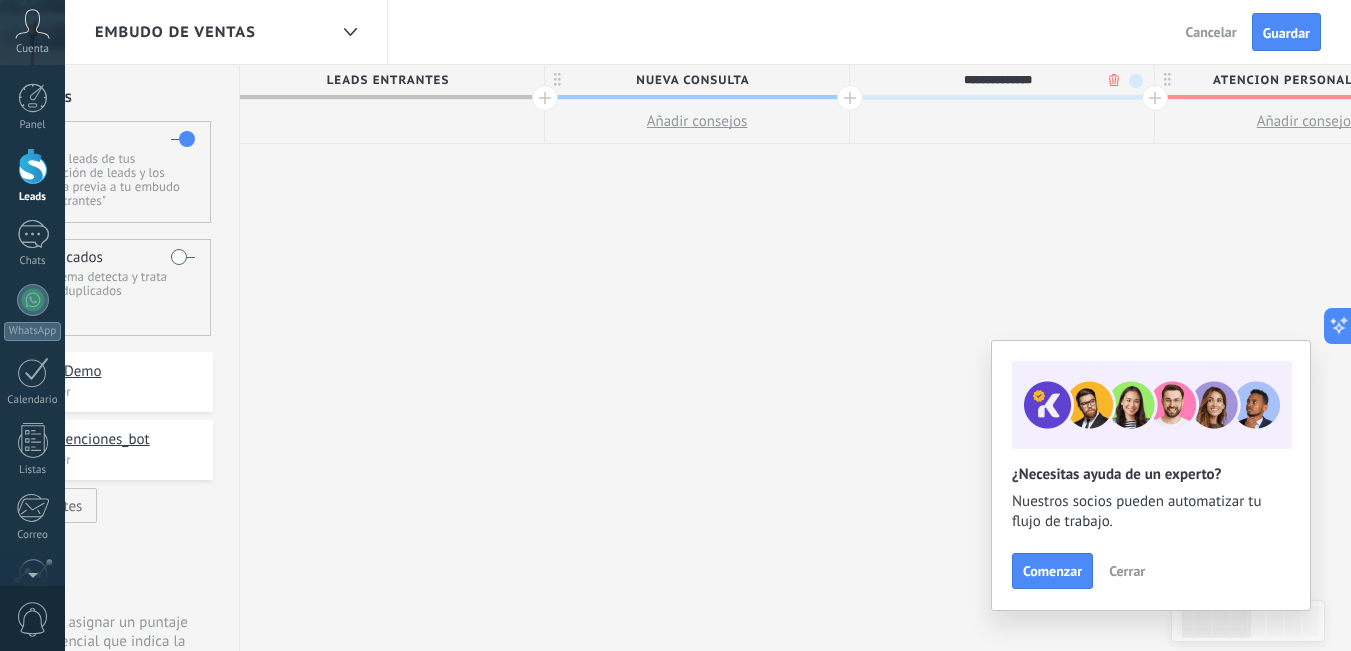 type on "**********" 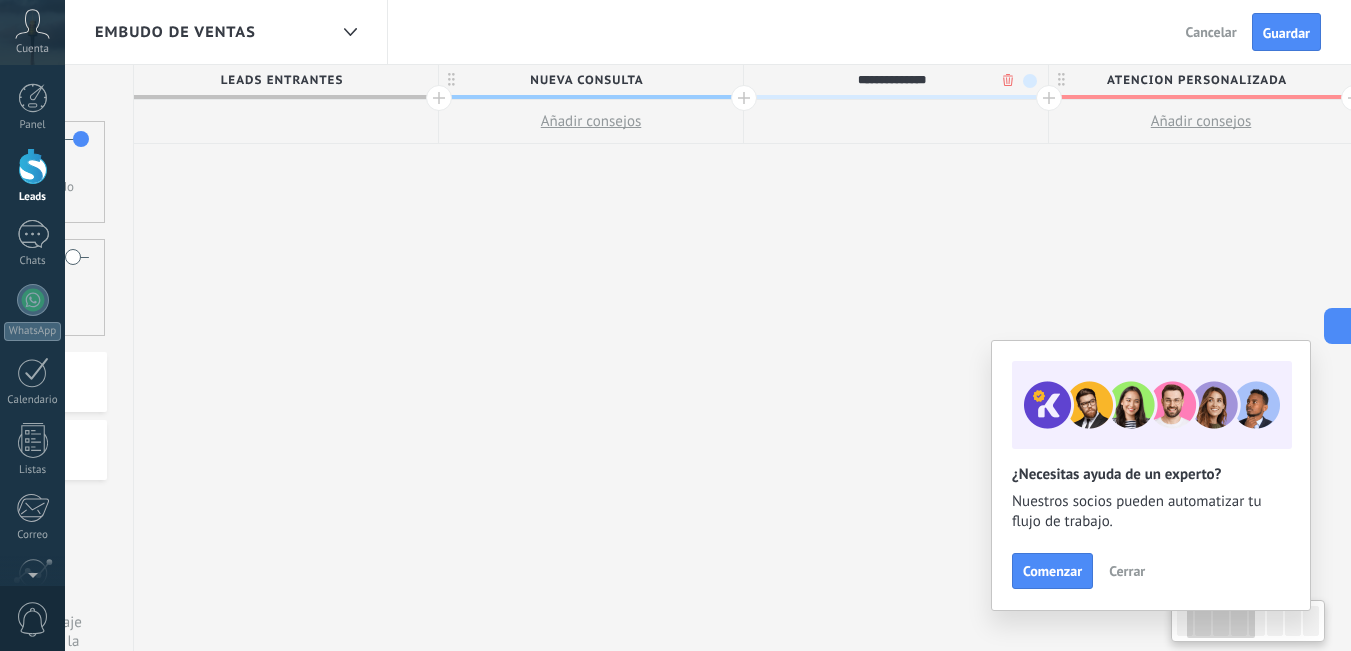 scroll, scrollTop: 0, scrollLeft: 264, axis: horizontal 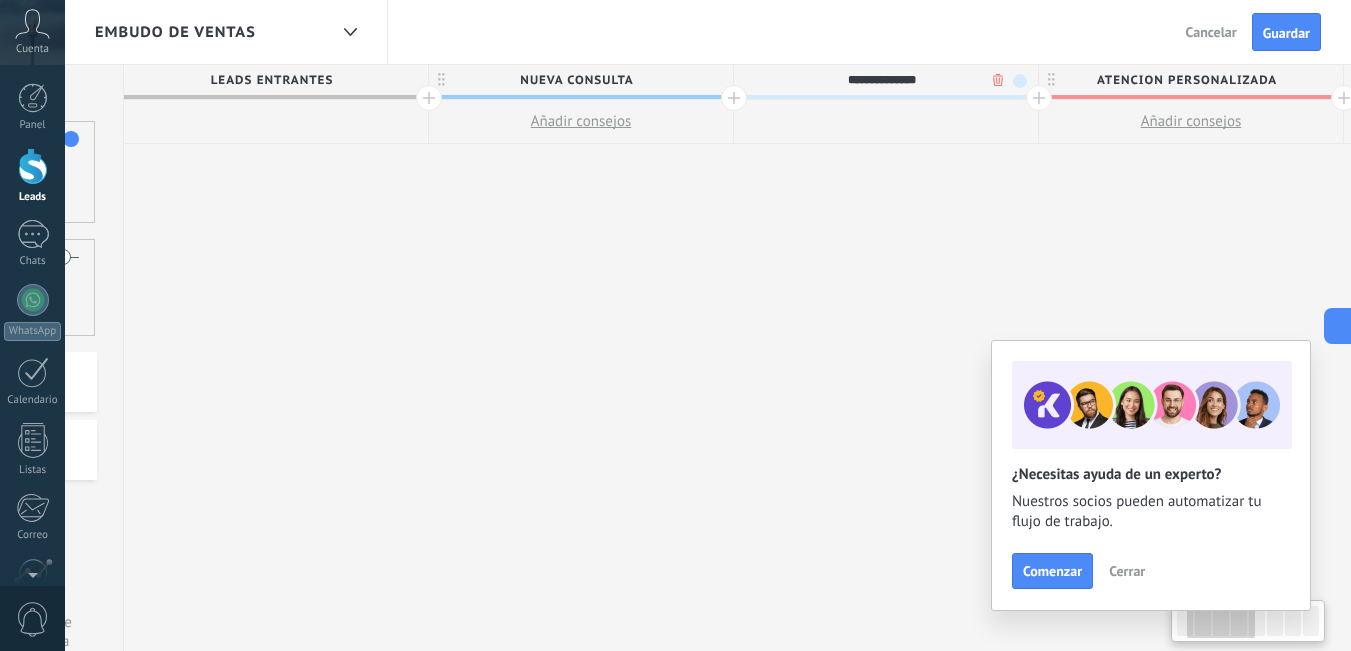 drag, startPoint x: 747, startPoint y: 78, endPoint x: 631, endPoint y: 76, distance: 116.01724 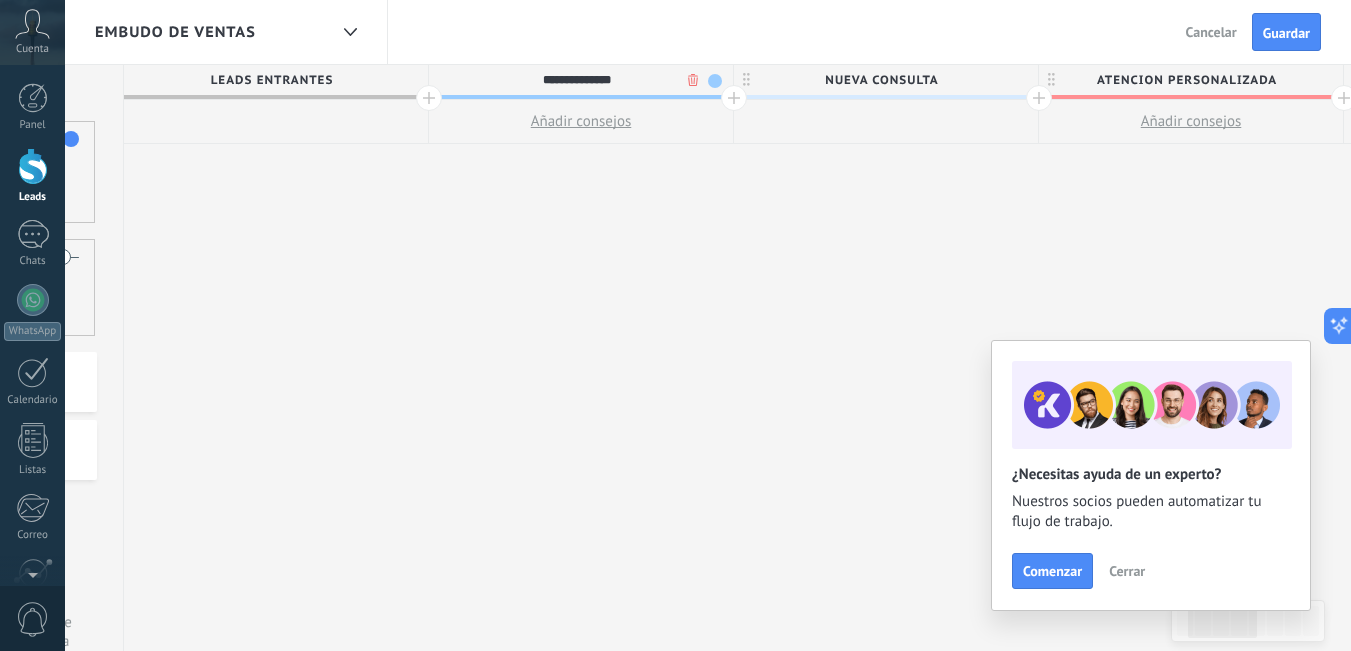 drag, startPoint x: 632, startPoint y: 77, endPoint x: 512, endPoint y: 81, distance: 120.06665 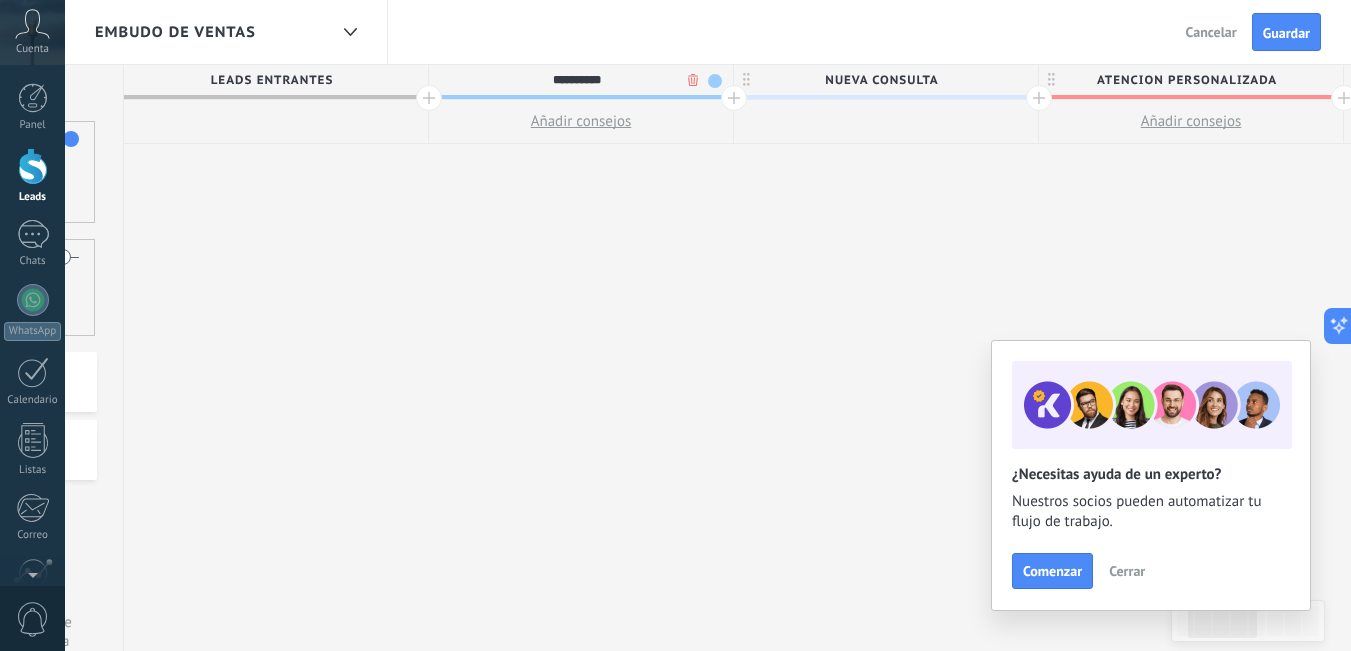 type on "**********" 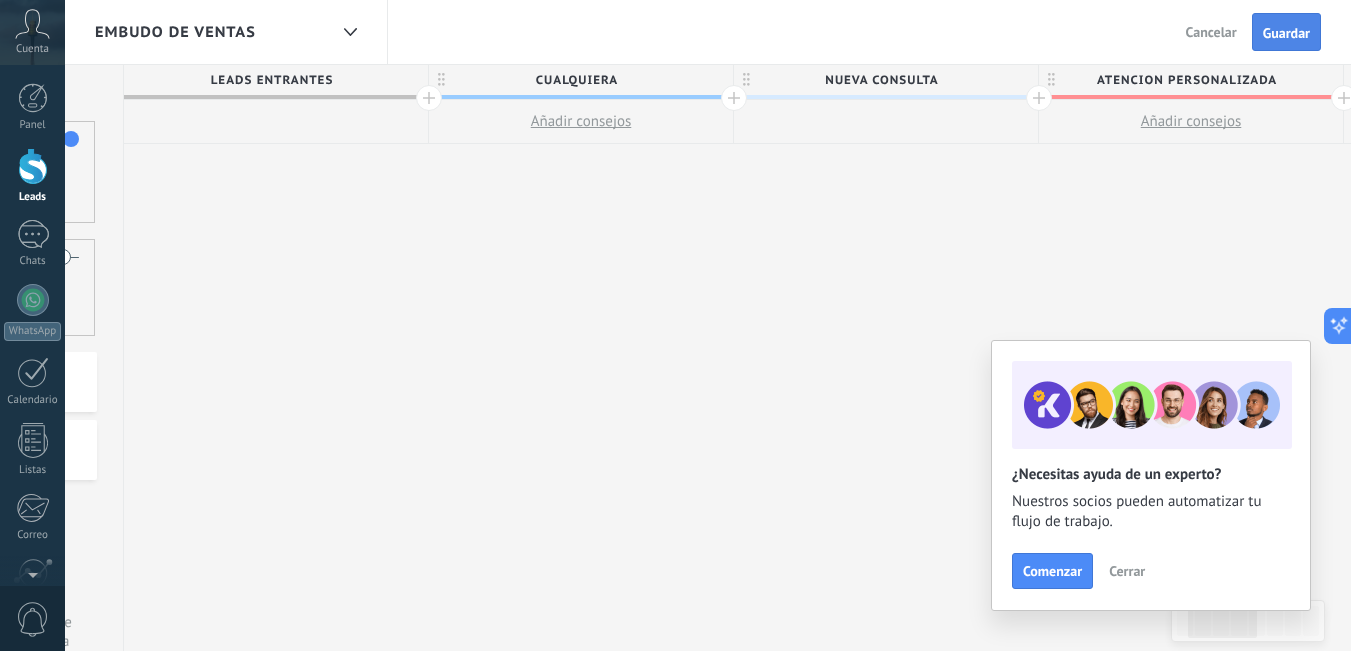 click on "Guardar" at bounding box center [1286, 33] 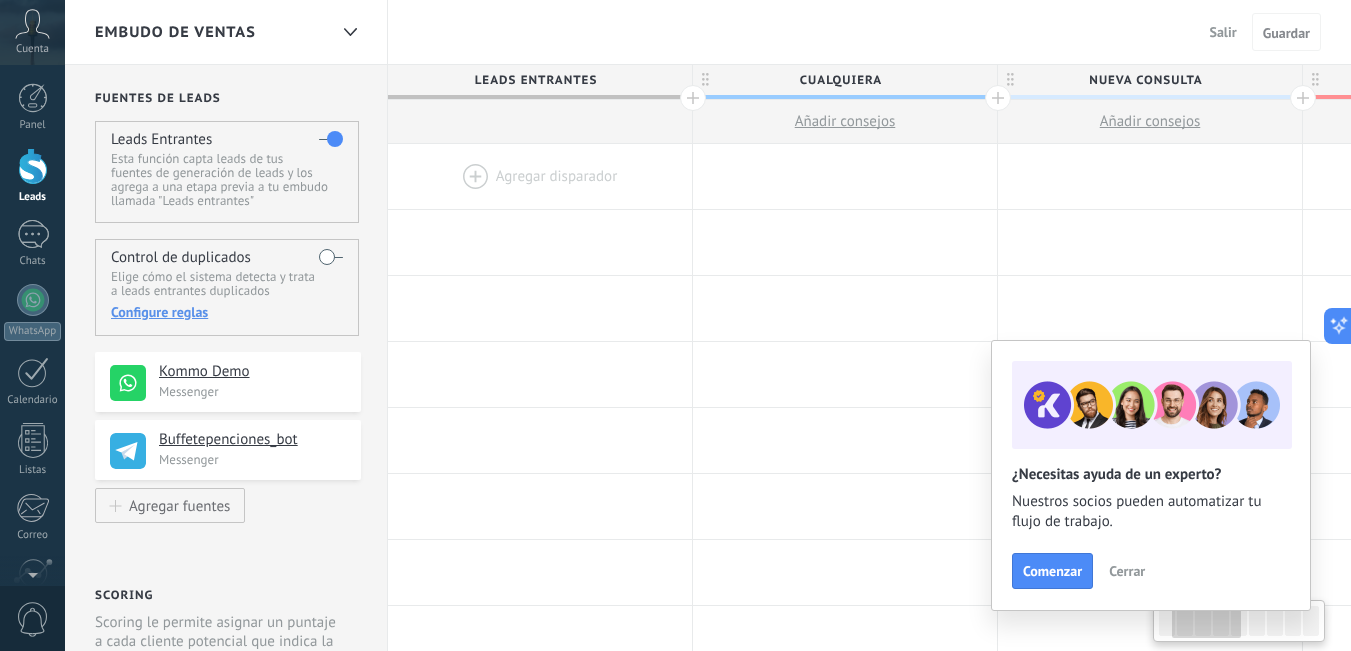 scroll, scrollTop: 0, scrollLeft: 264, axis: horizontal 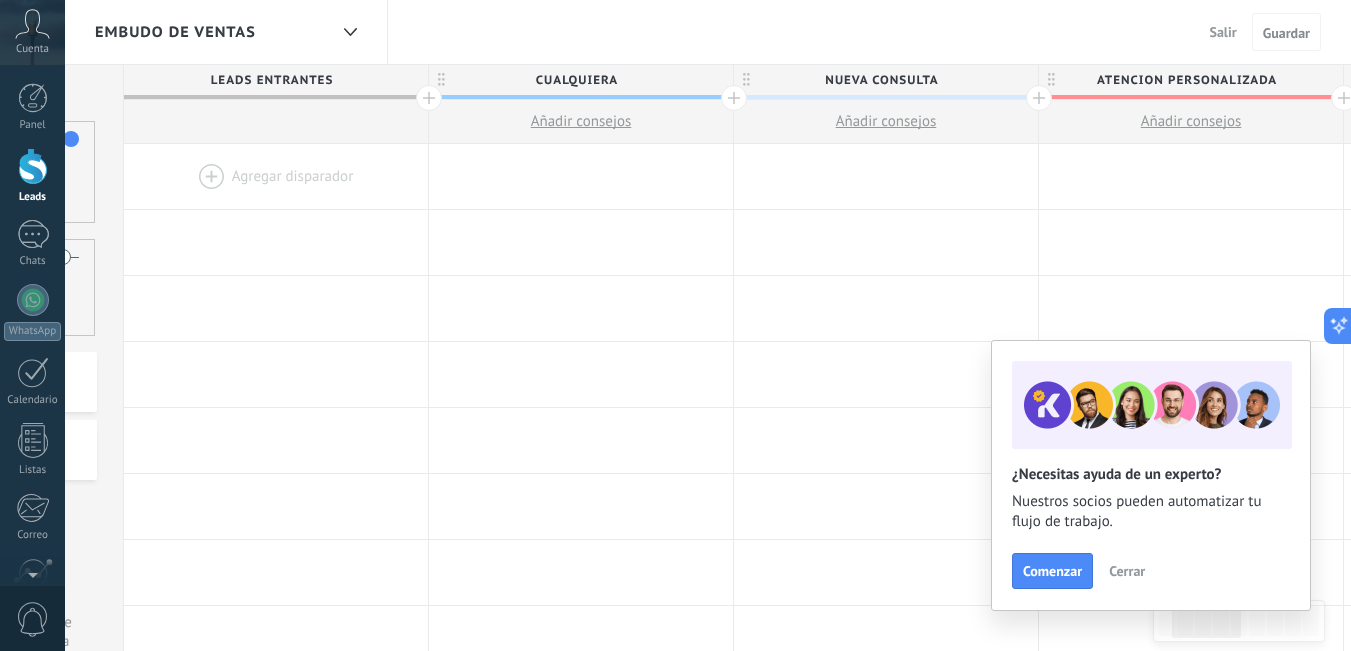 click on "Salir" at bounding box center (1223, 32) 